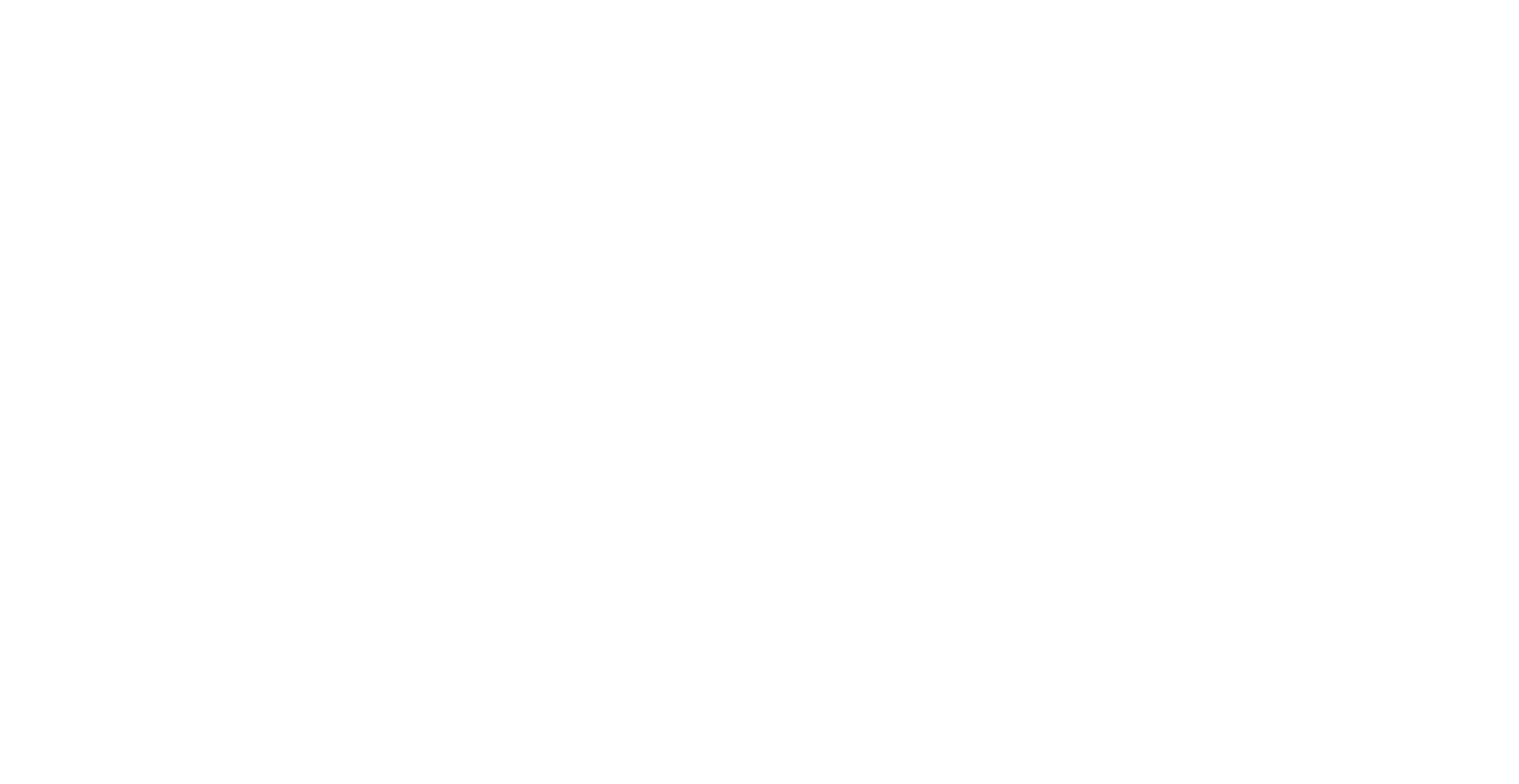 scroll, scrollTop: 0, scrollLeft: 0, axis: both 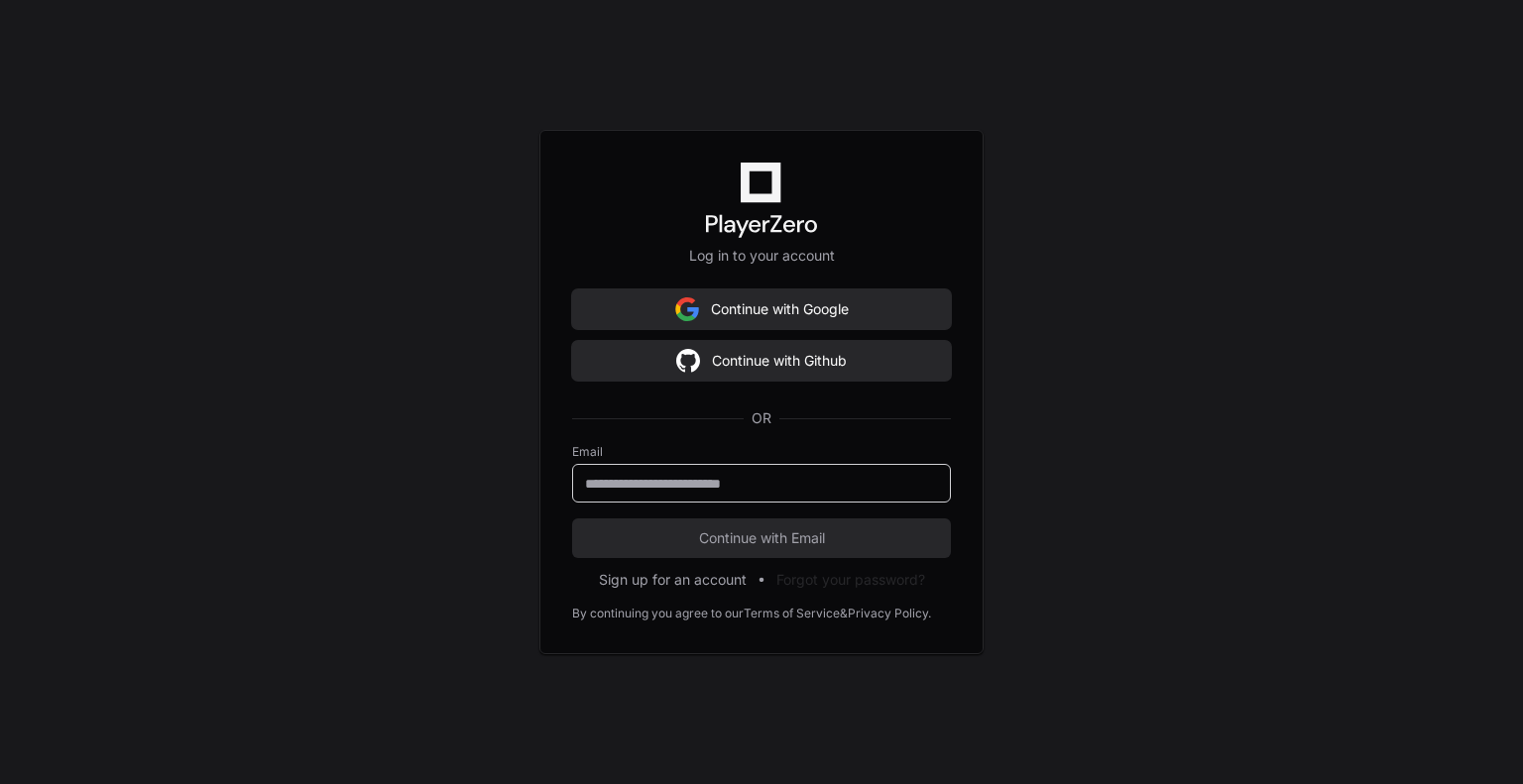 click at bounding box center (762, 484) 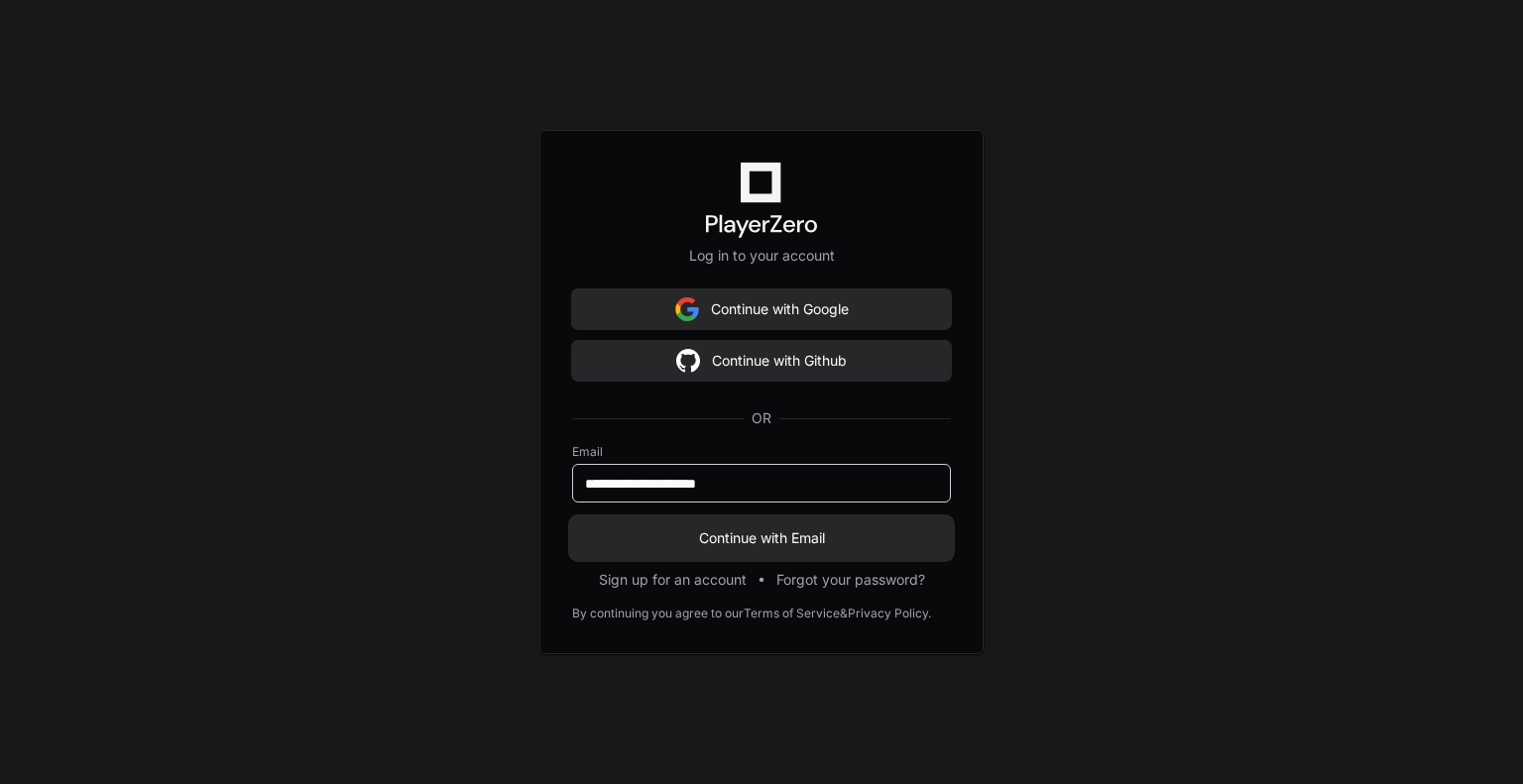 click on "Continue with Email" at bounding box center (762, 538) 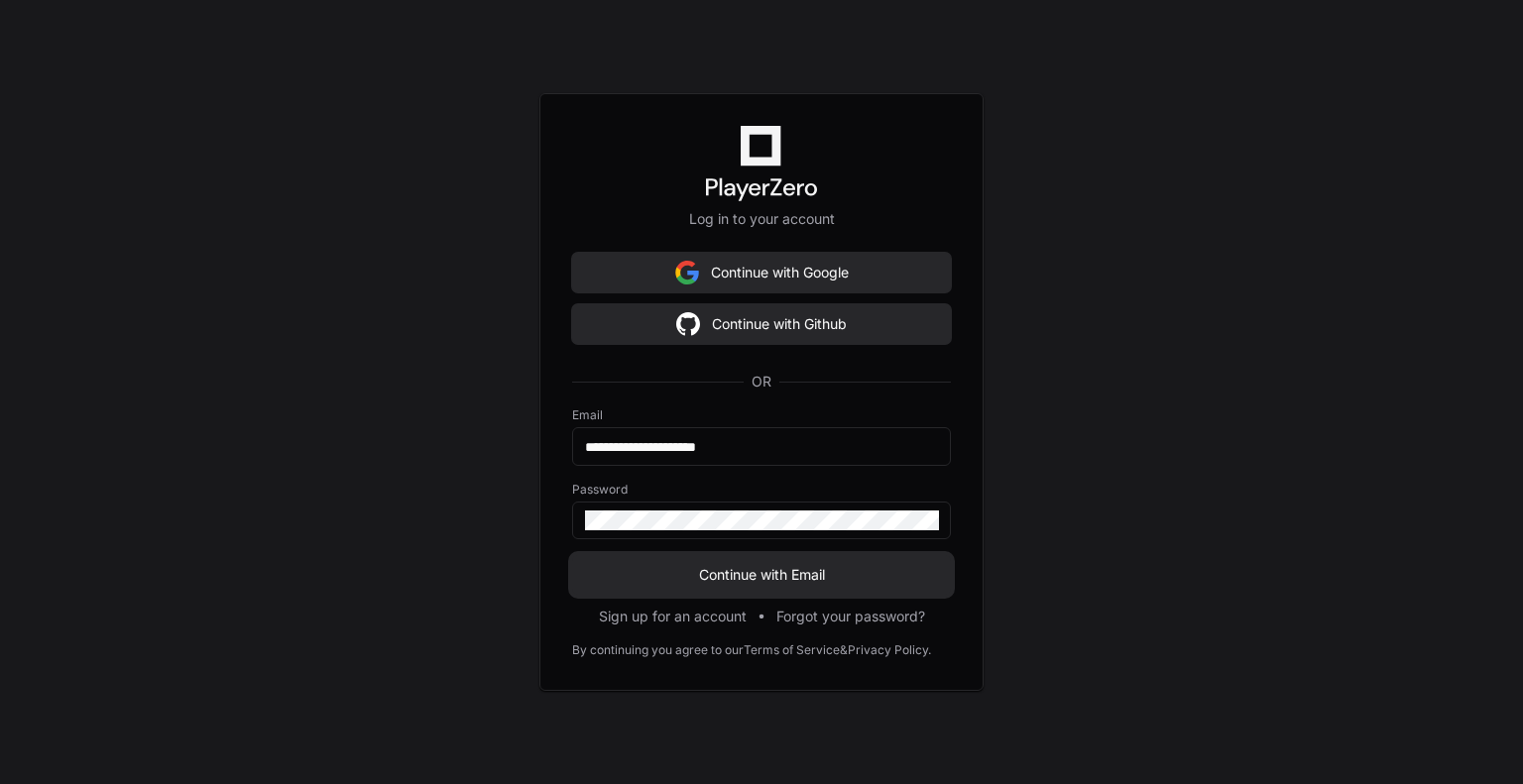 click on "Continue with Email" at bounding box center [762, 575] 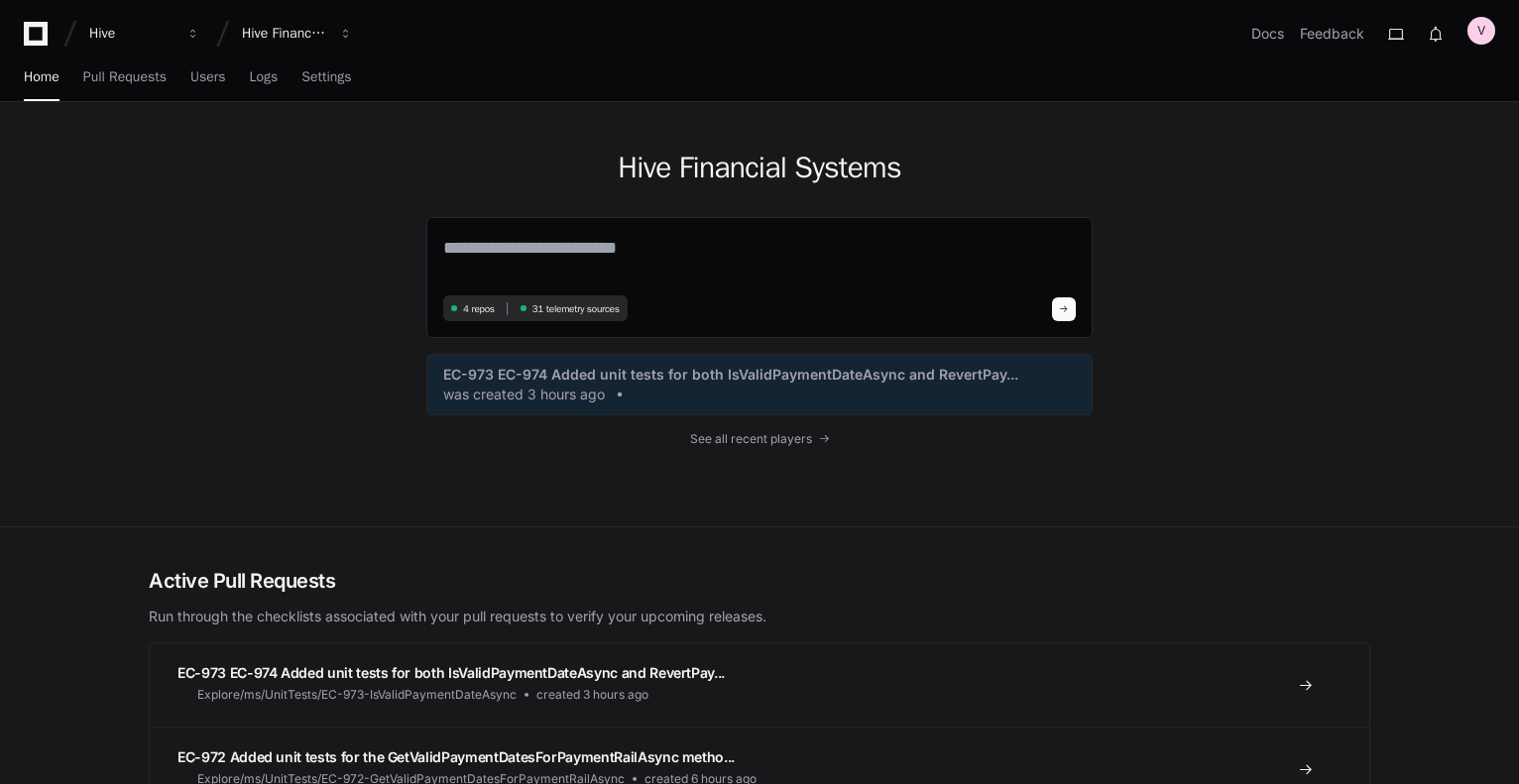 scroll, scrollTop: 0, scrollLeft: 0, axis: both 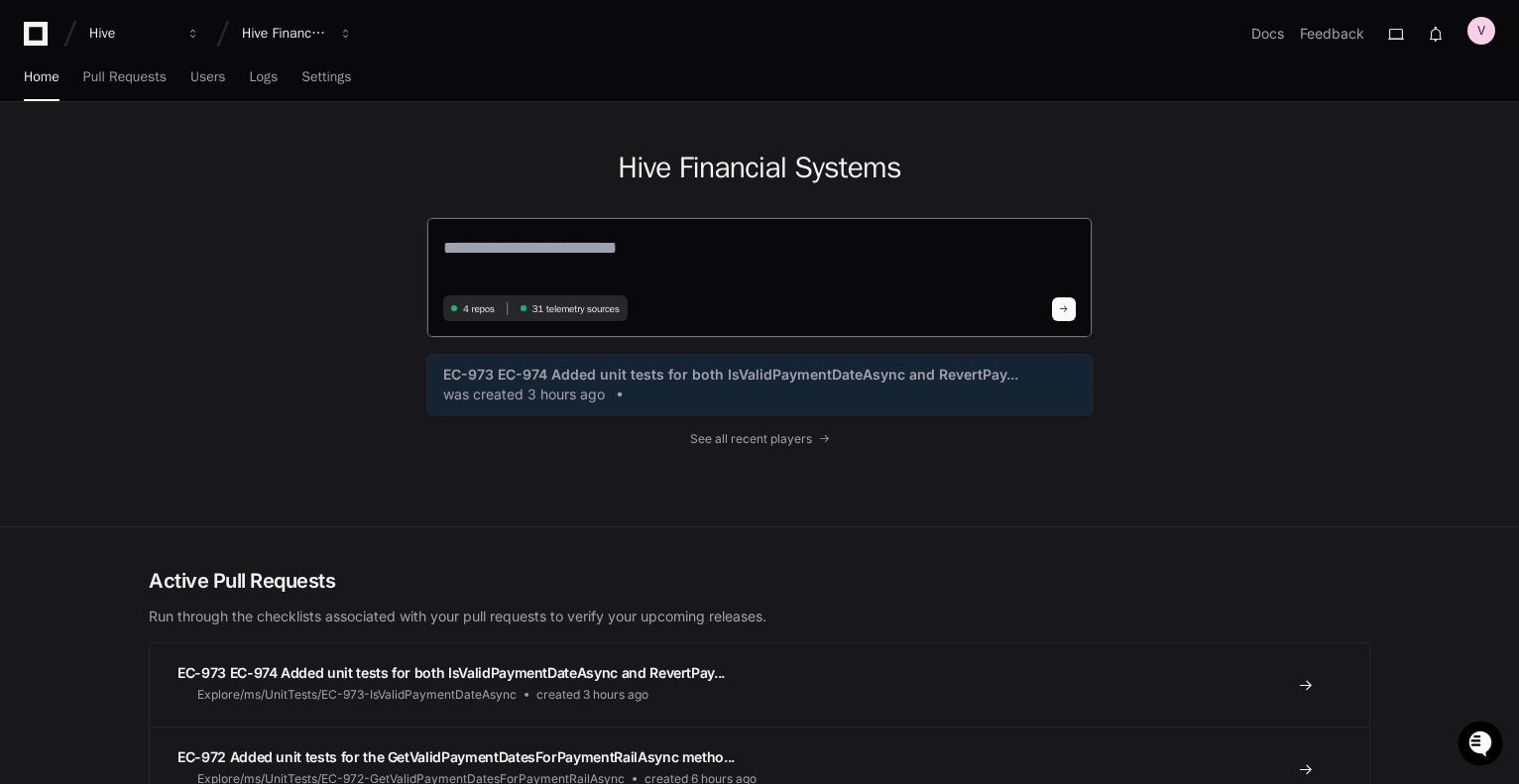 click on "31 telemetry sources" 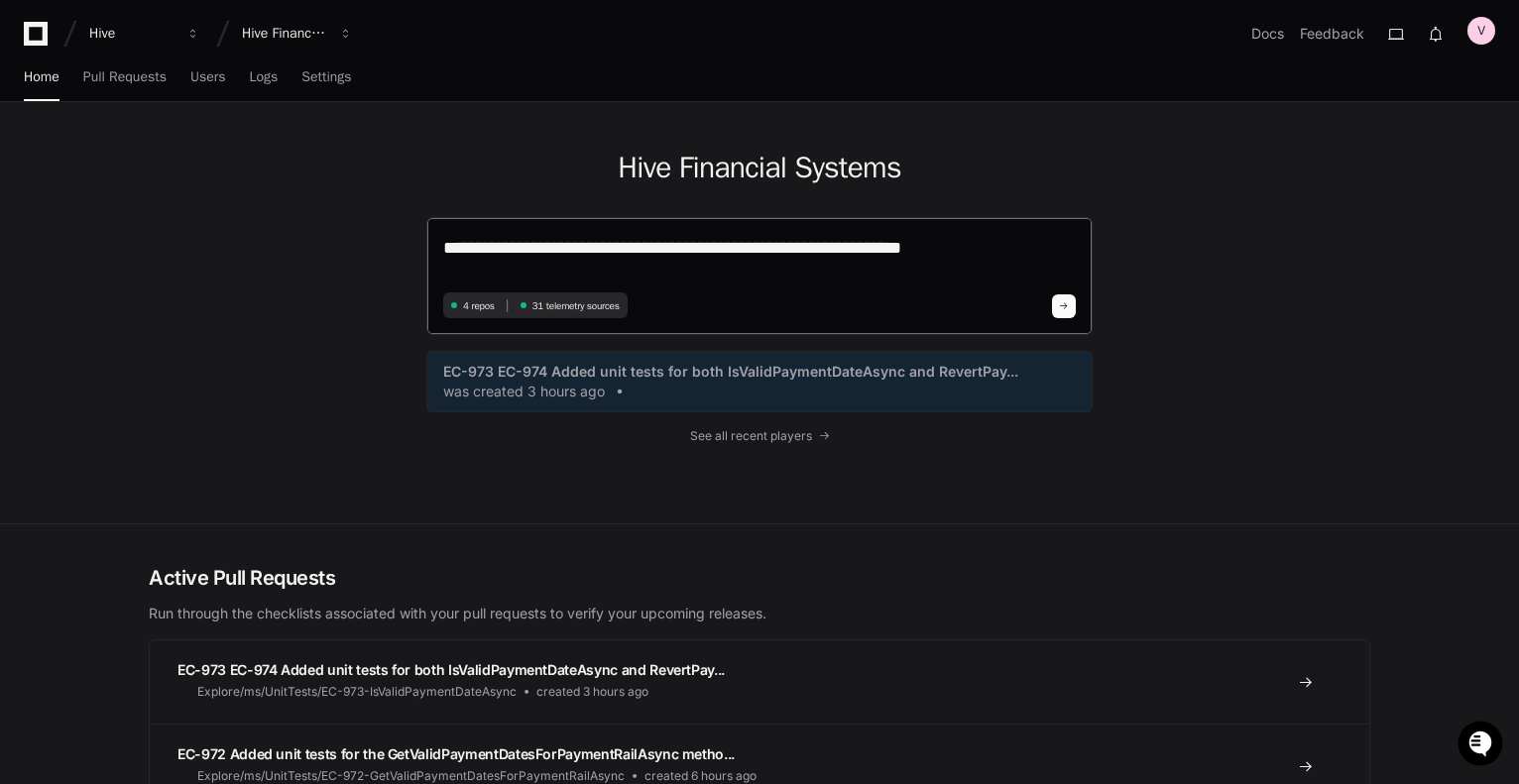 type on "**********" 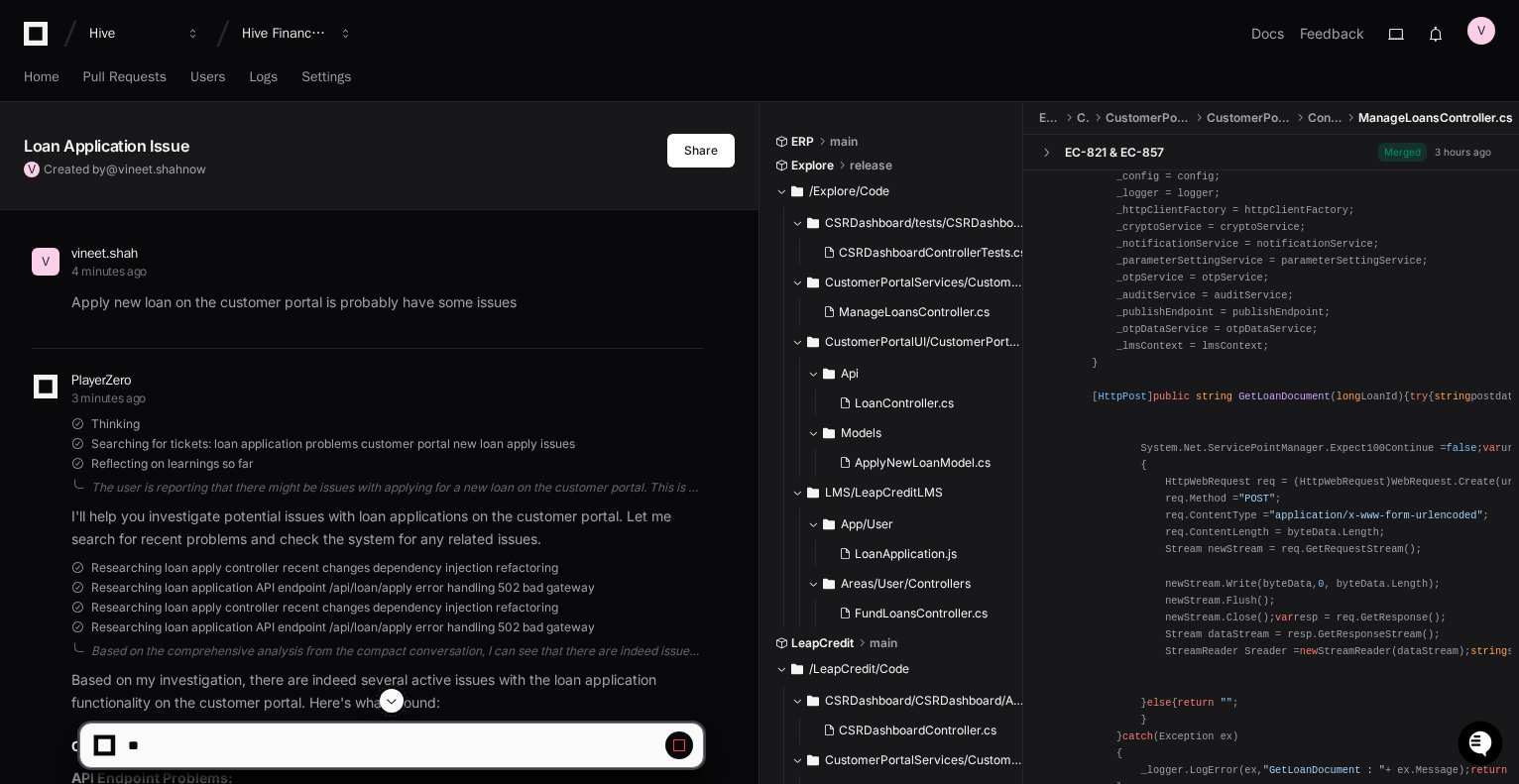 scroll, scrollTop: 240, scrollLeft: 0, axis: vertical 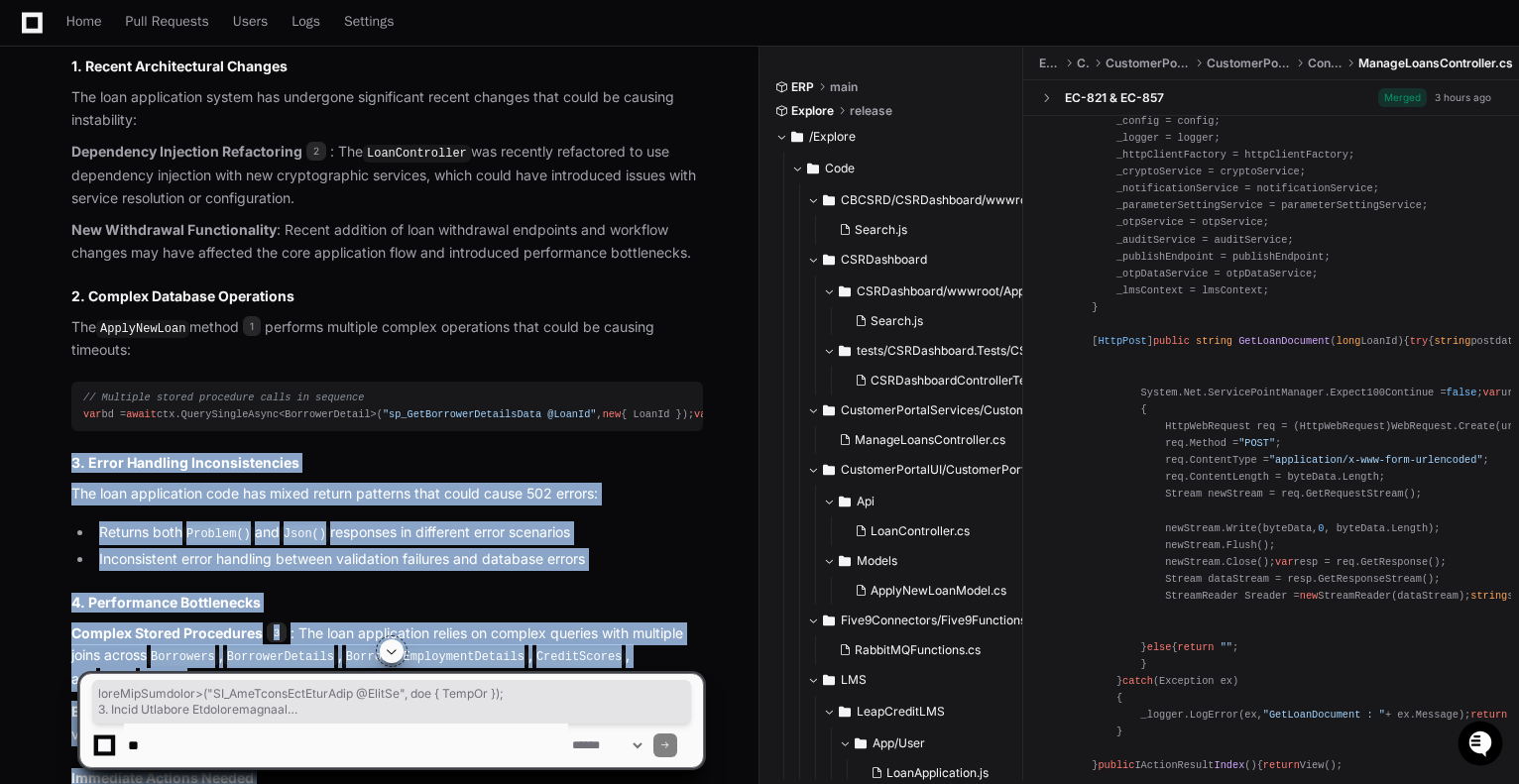 drag, startPoint x: 323, startPoint y: 322, endPoint x: 339, endPoint y: 499, distance: 177.72169 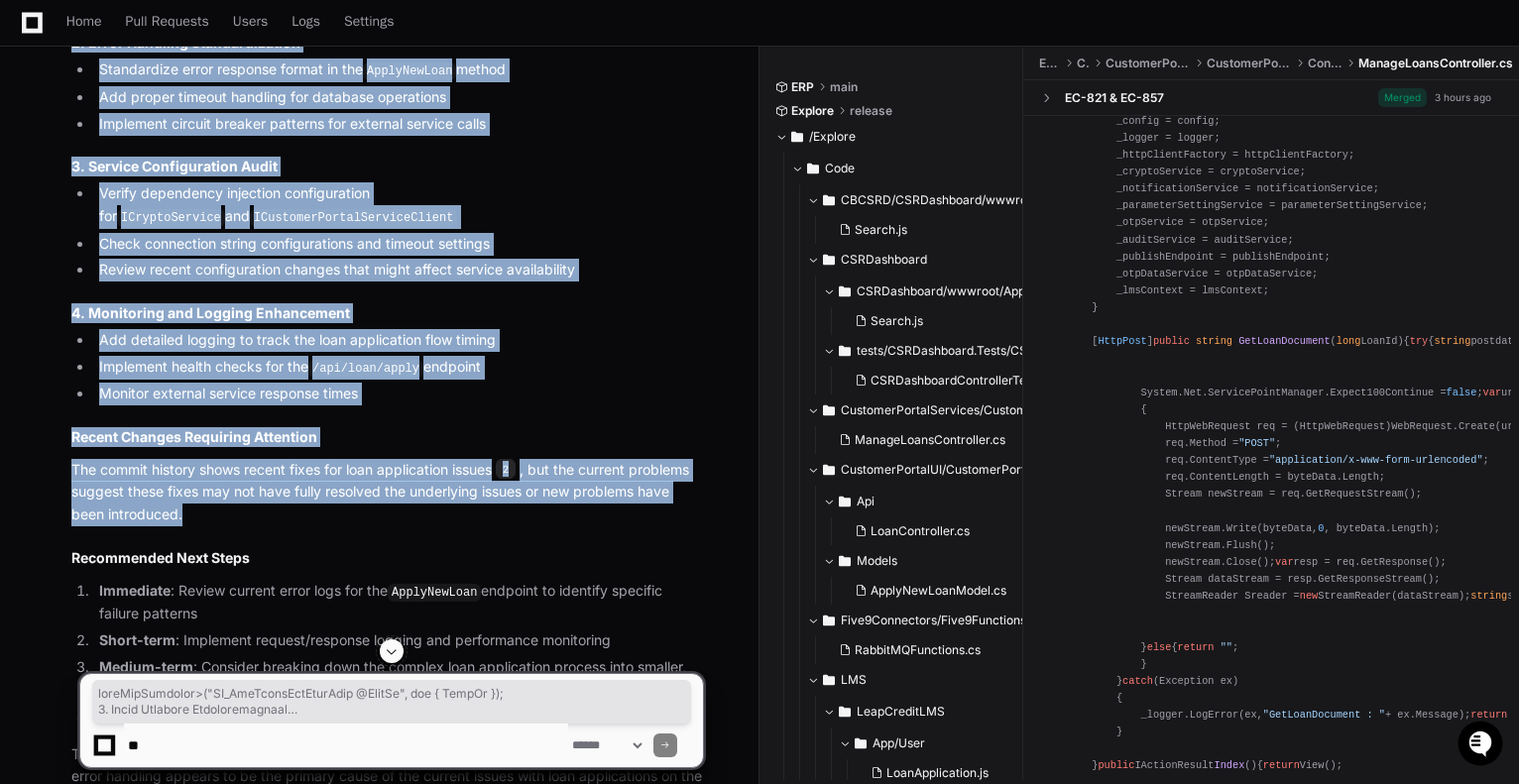 scroll, scrollTop: 3084, scrollLeft: 0, axis: vertical 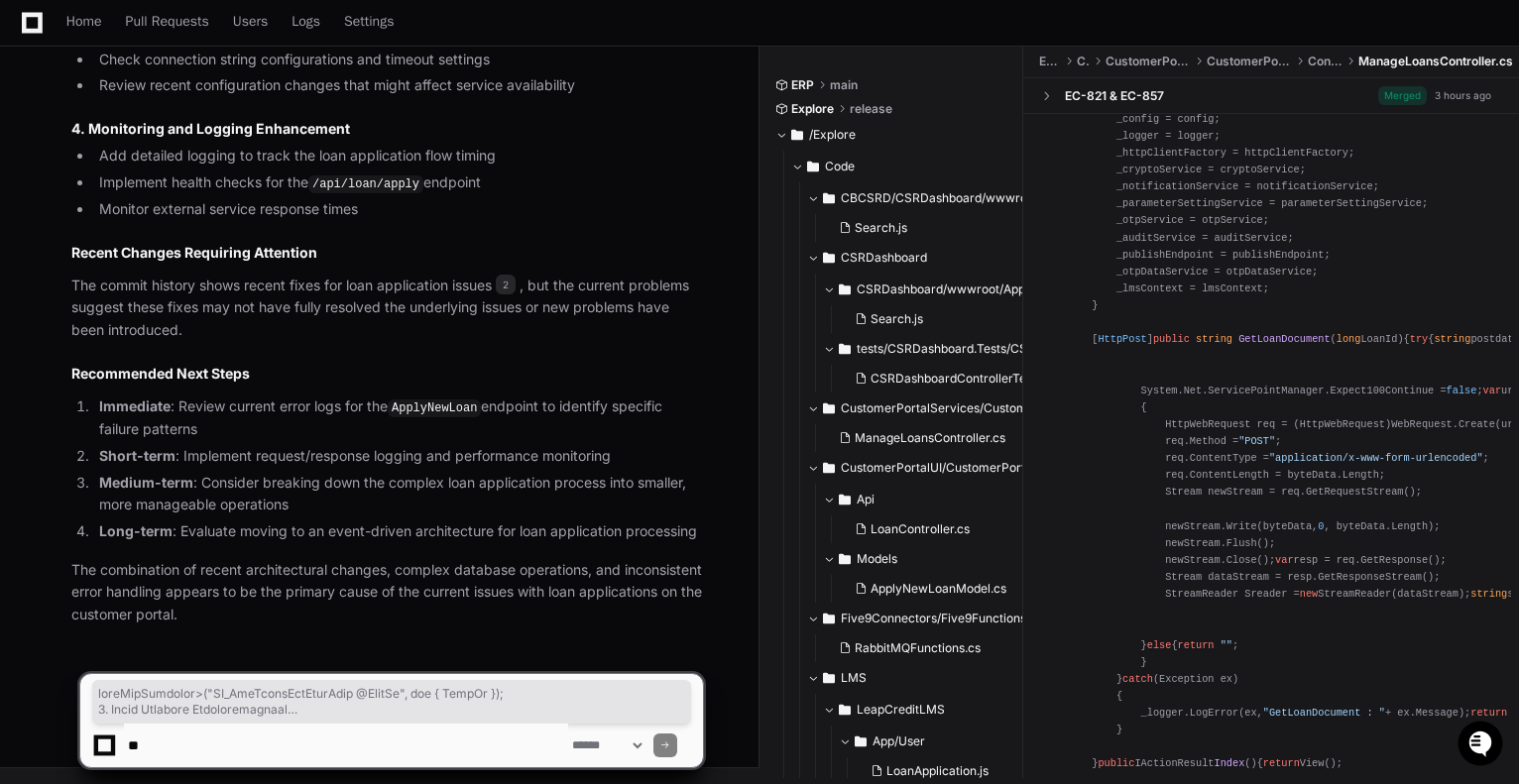 click on "Immediate : Review current error logs for the  ApplyNewLoan  endpoint to identify specific failure patterns" 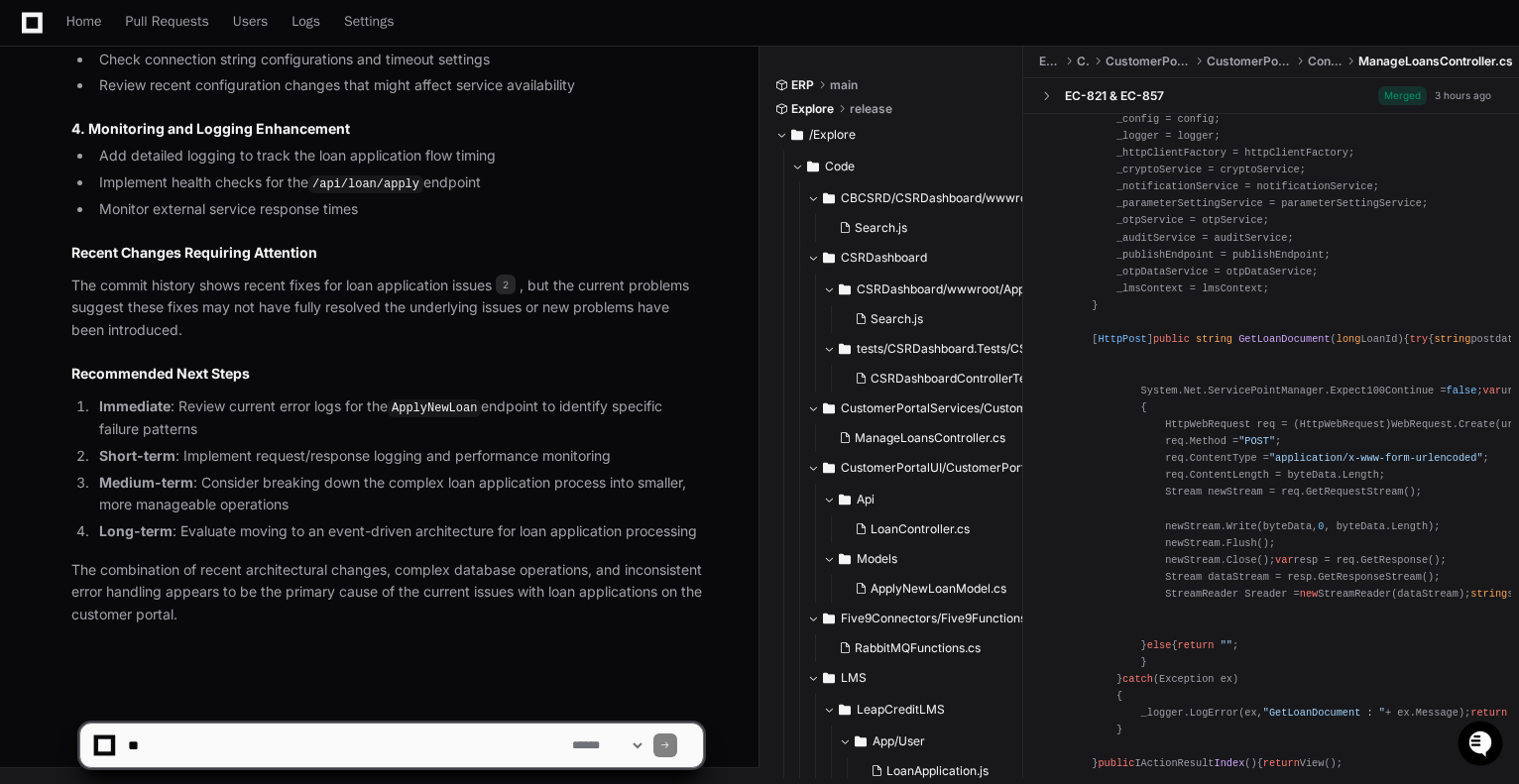 click 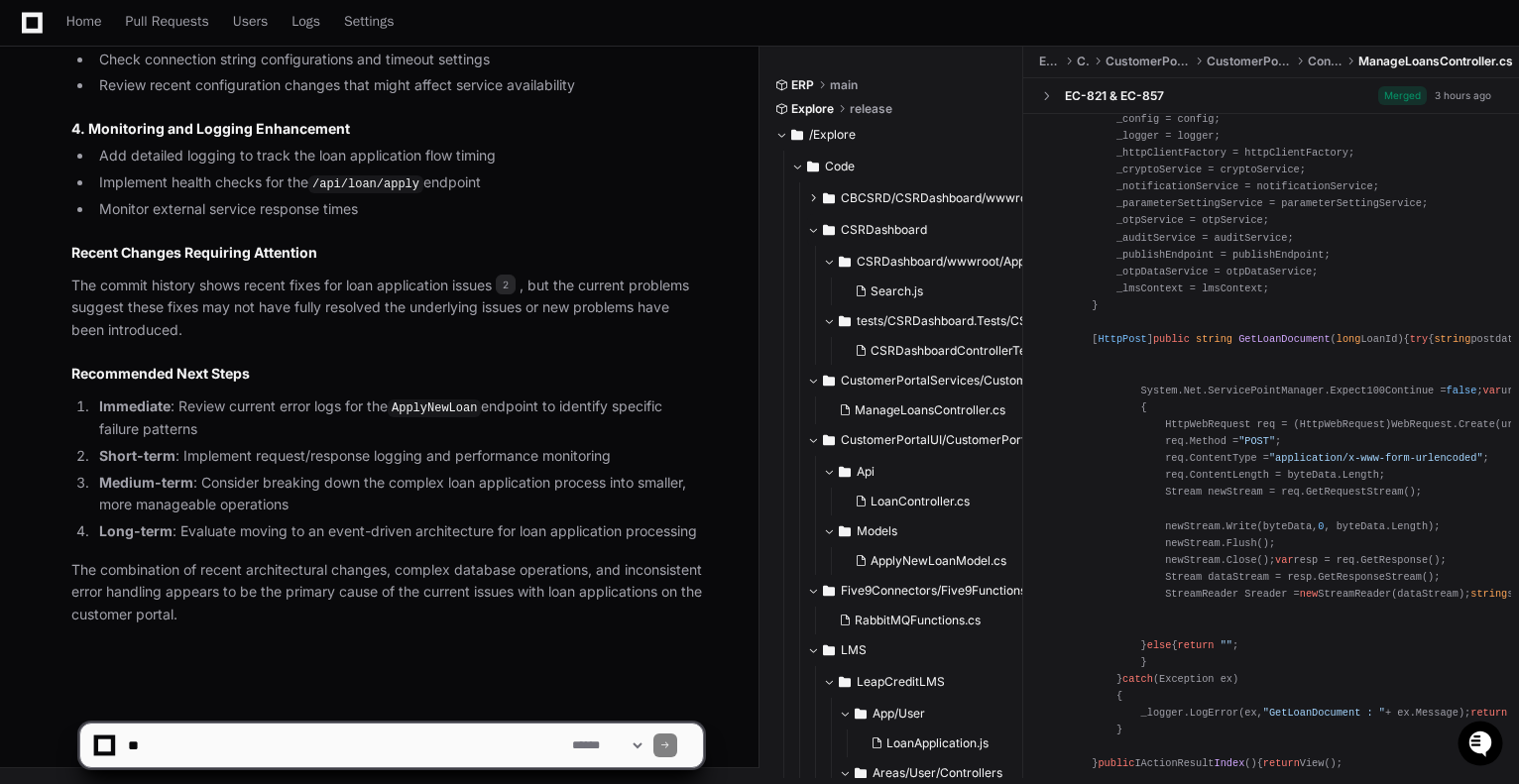 click 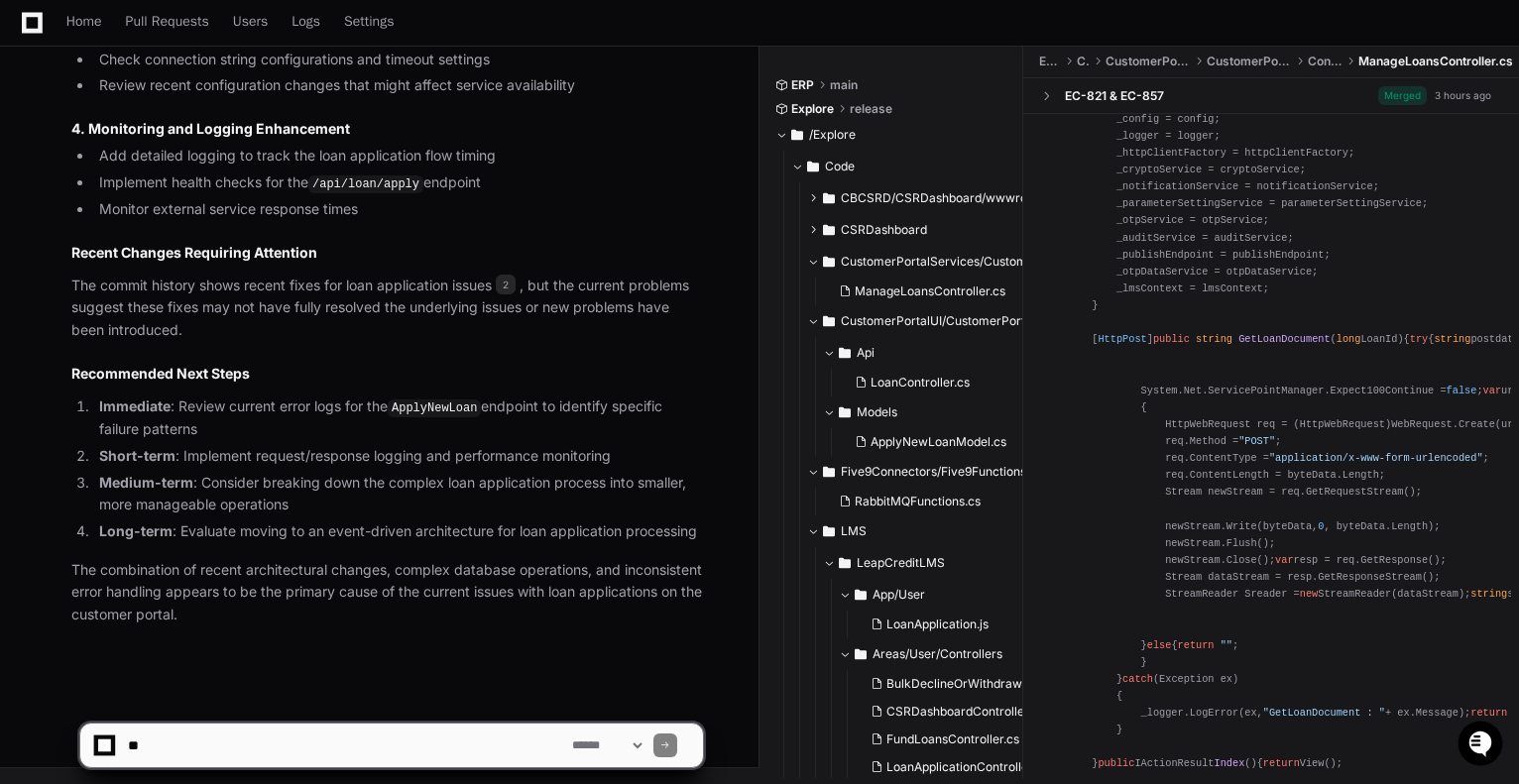 click on "CustomerPortalServices/CustomerPortalServices/Controllers" 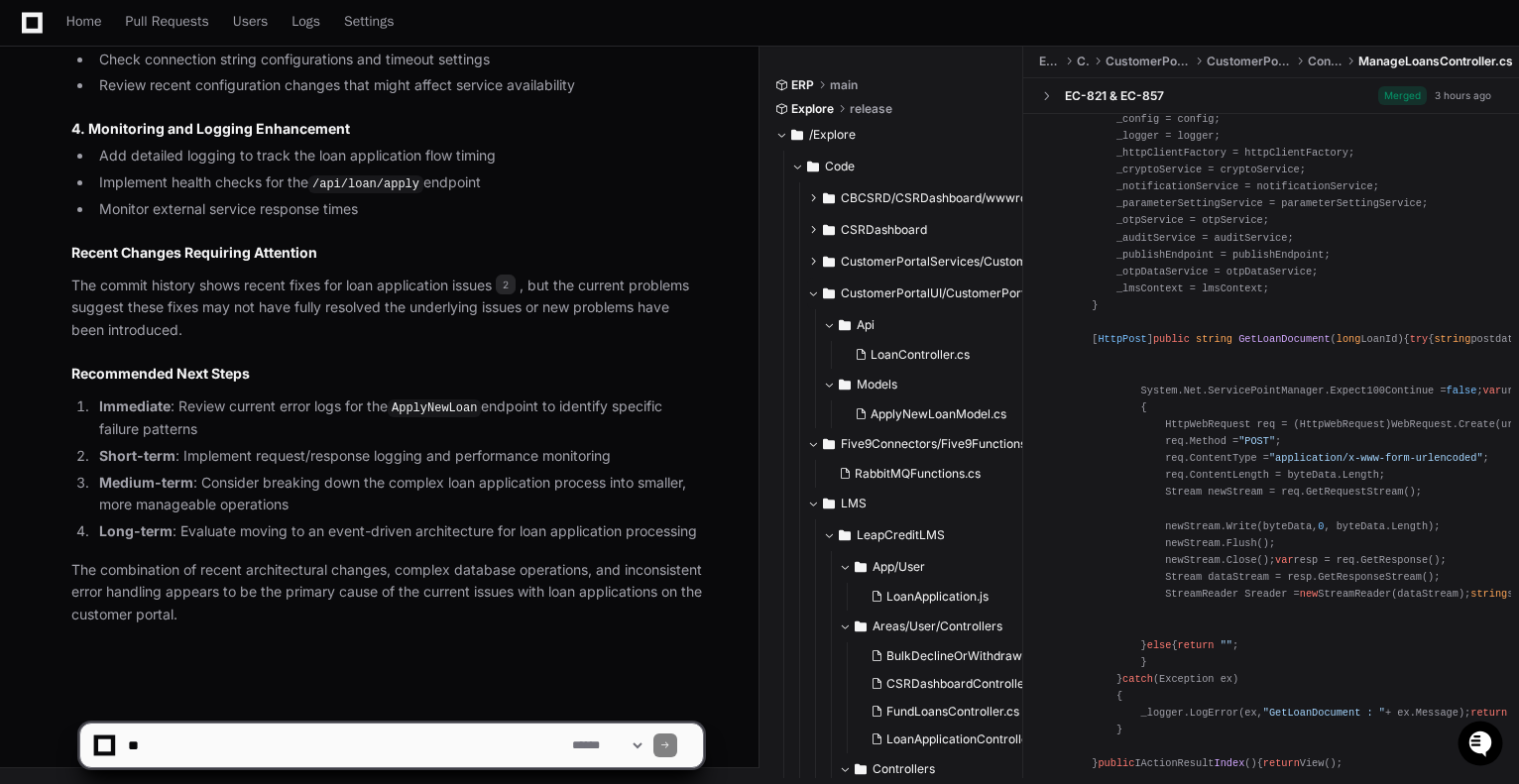click 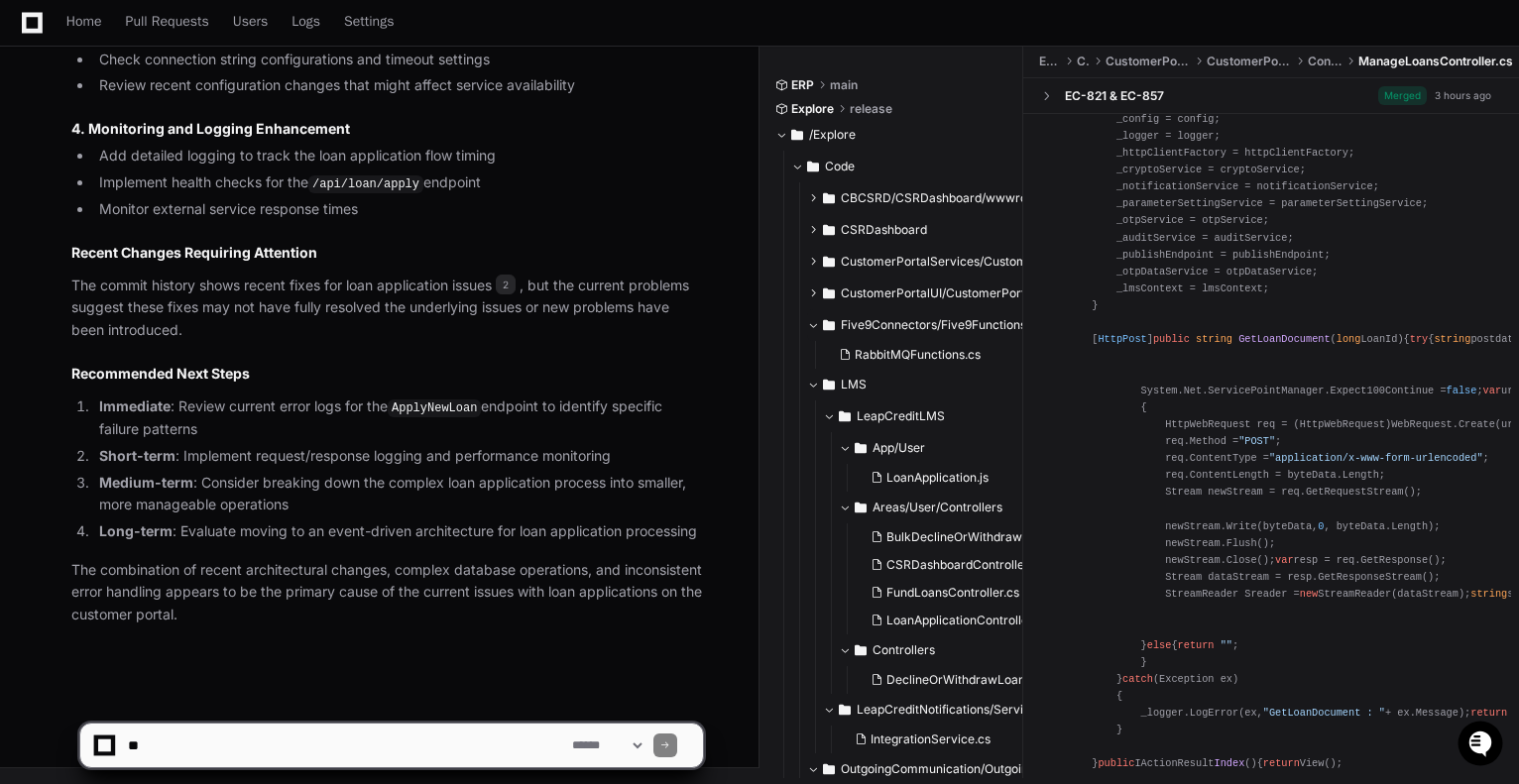 click 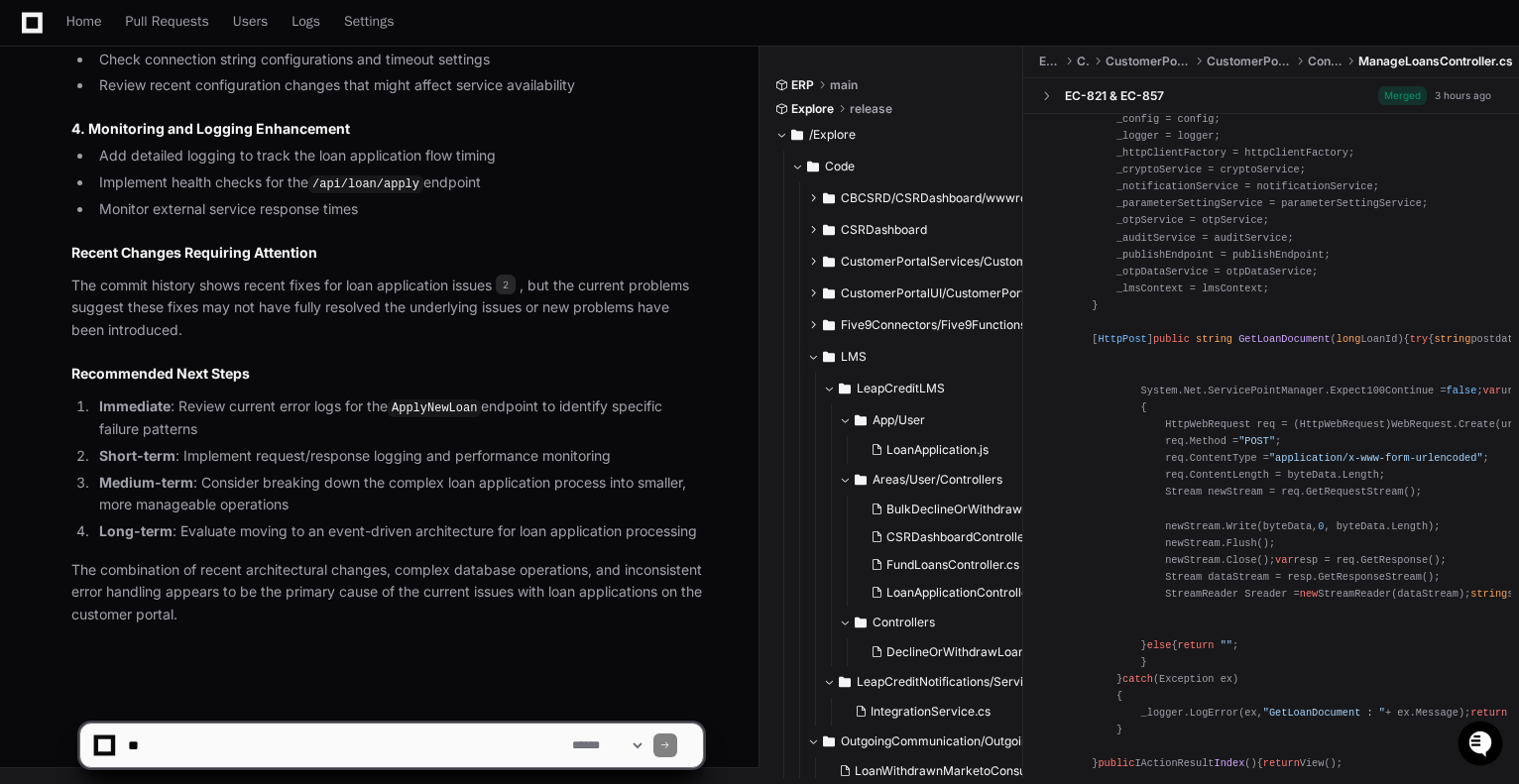 click 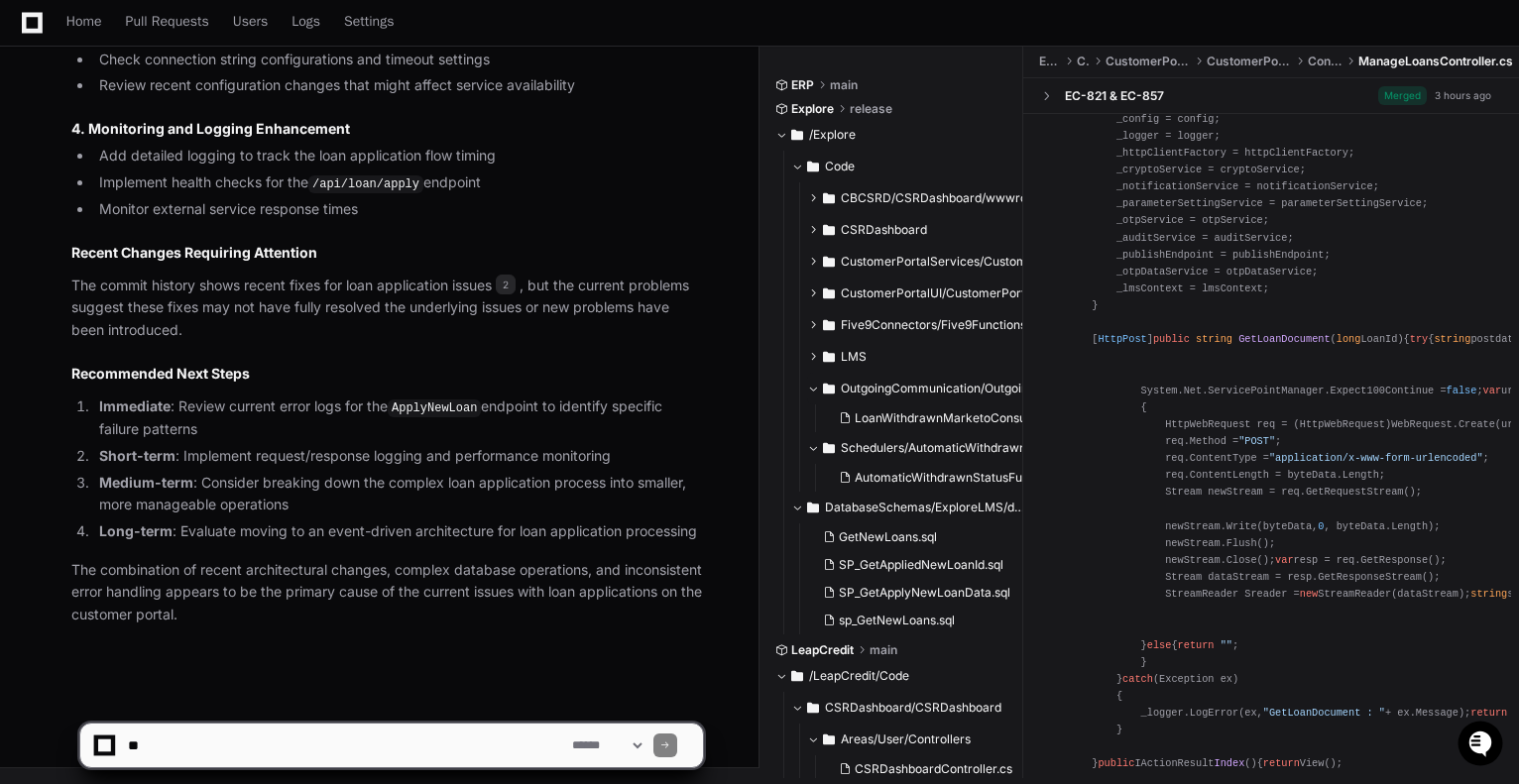 click 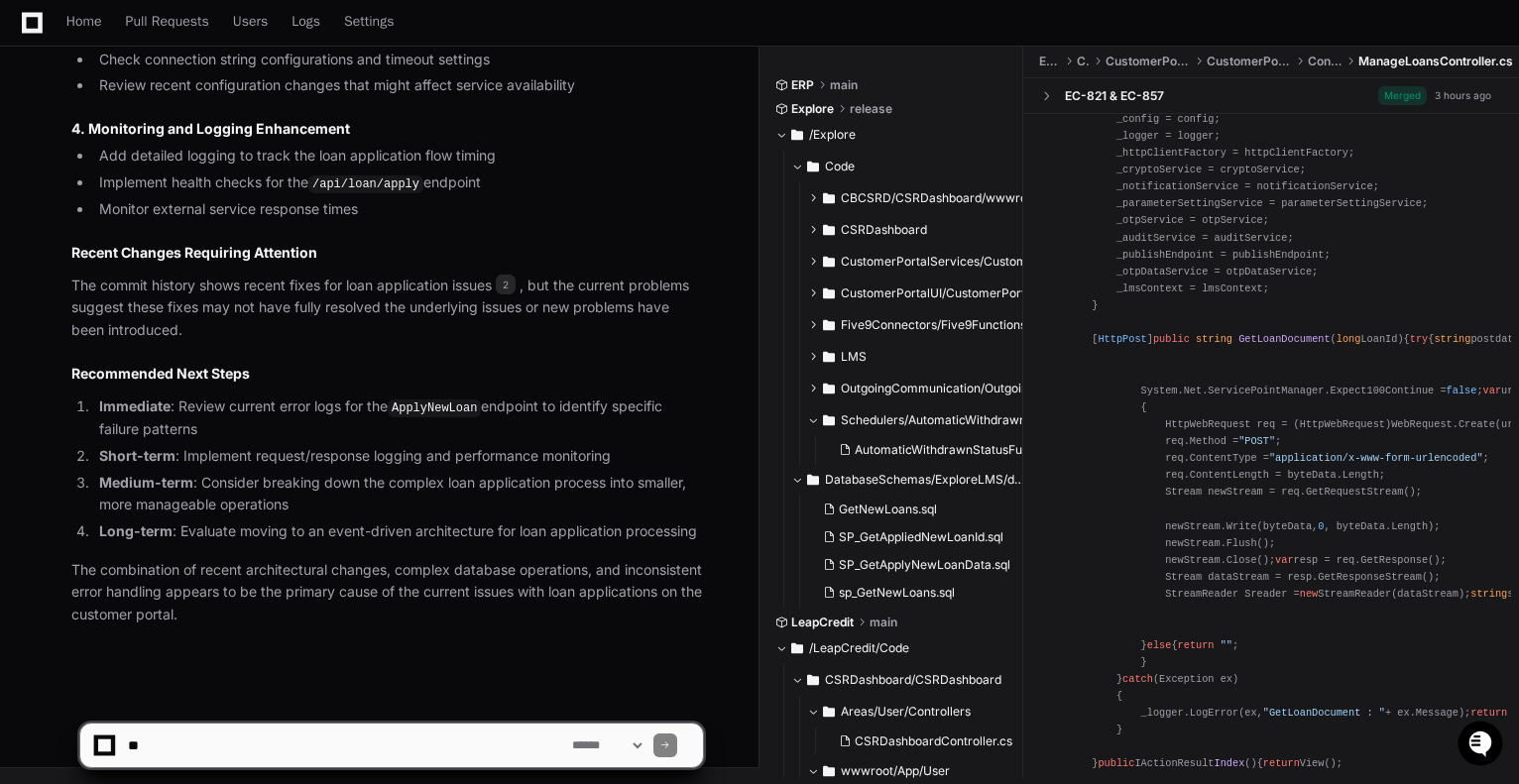 click 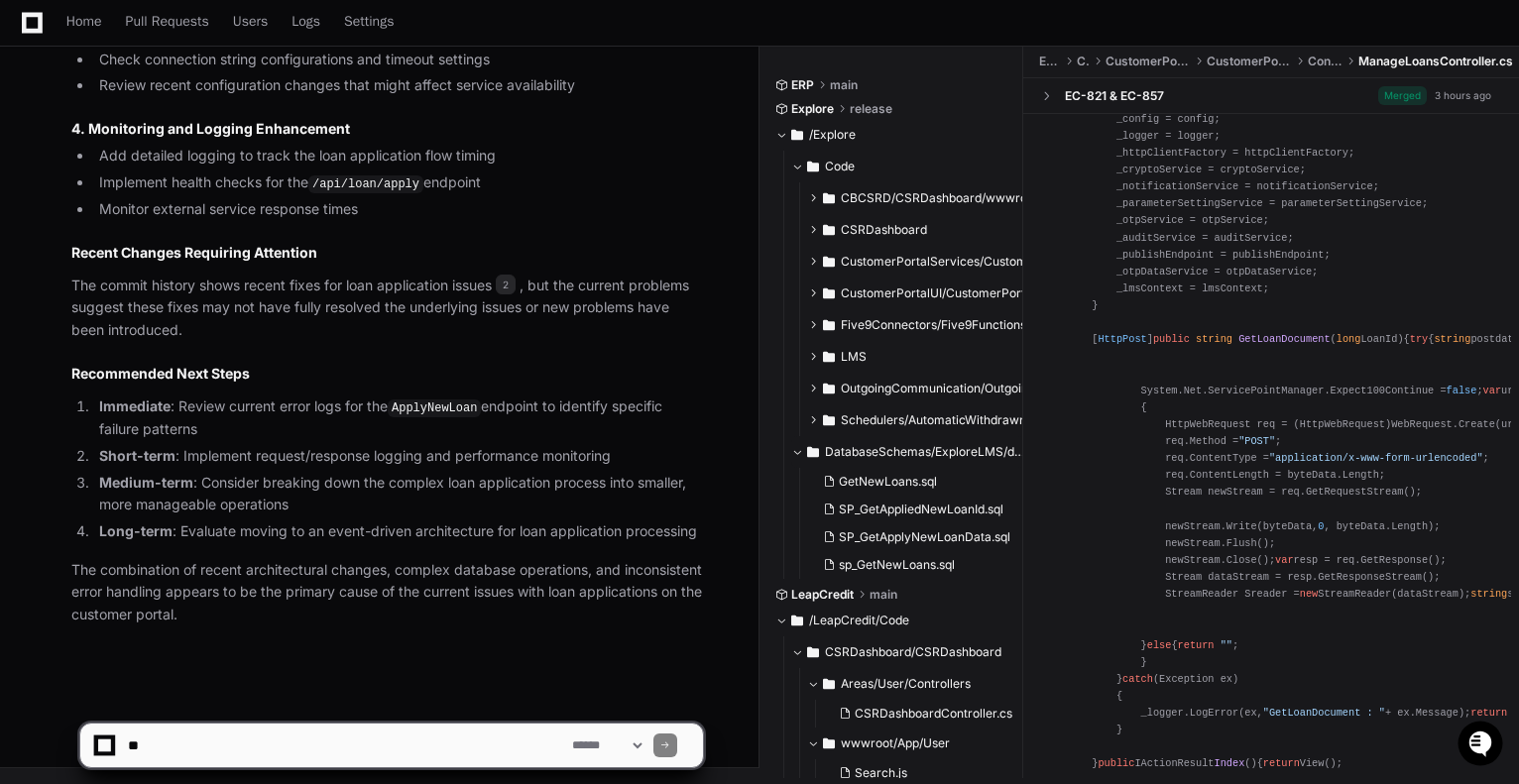 click on "DatabaseSchemas/ExploreLMS/dbo/Stored Procedures" 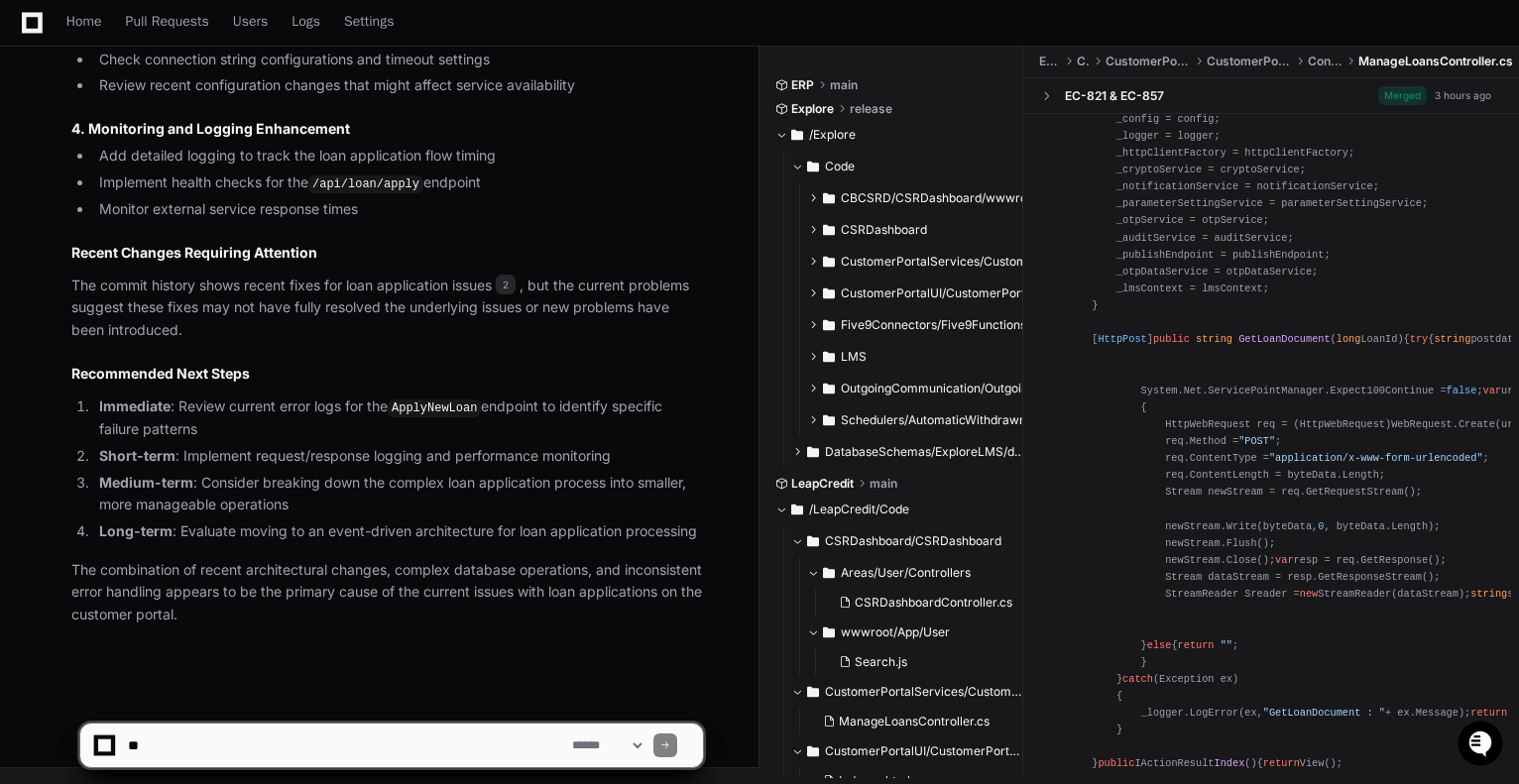 click 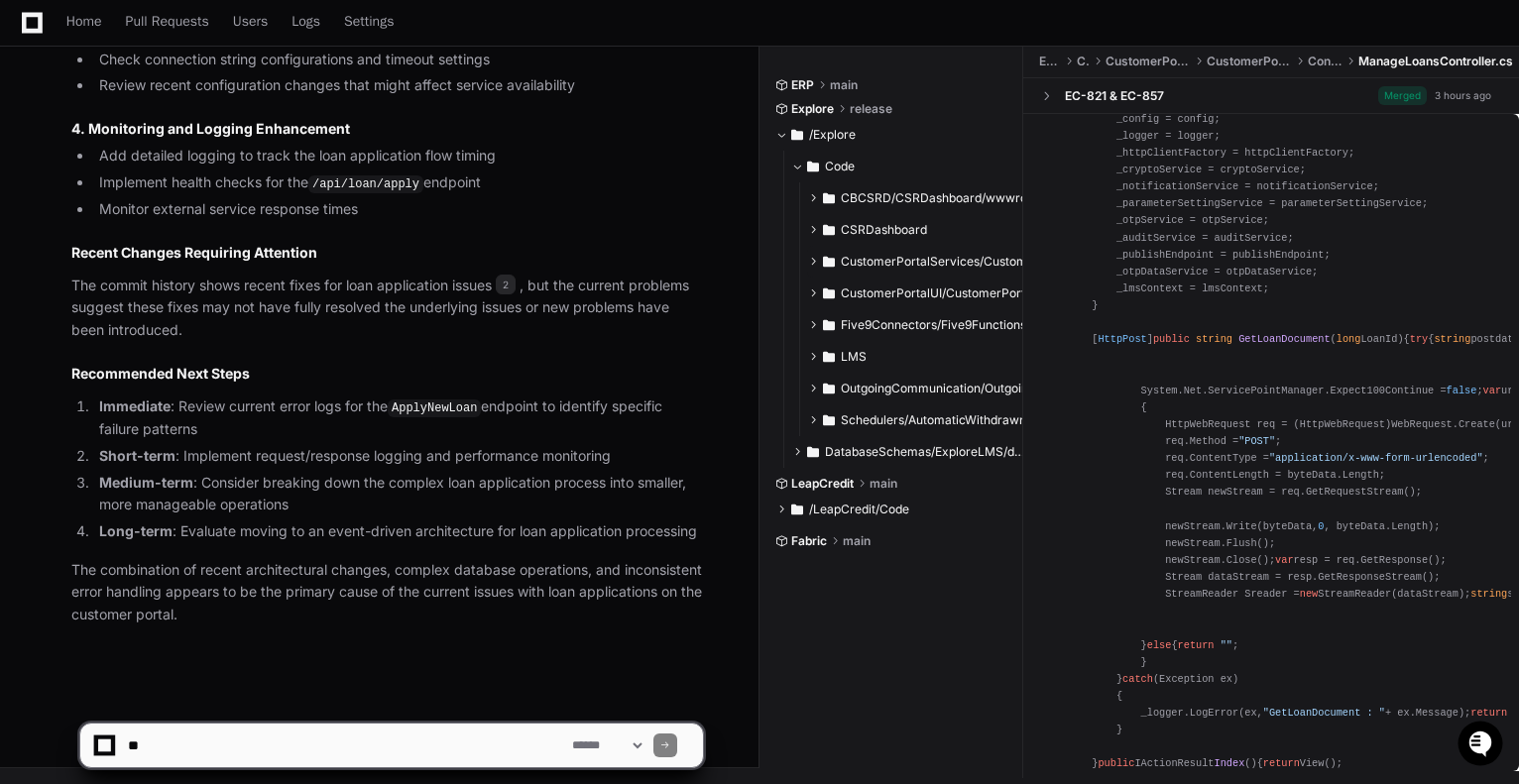 click 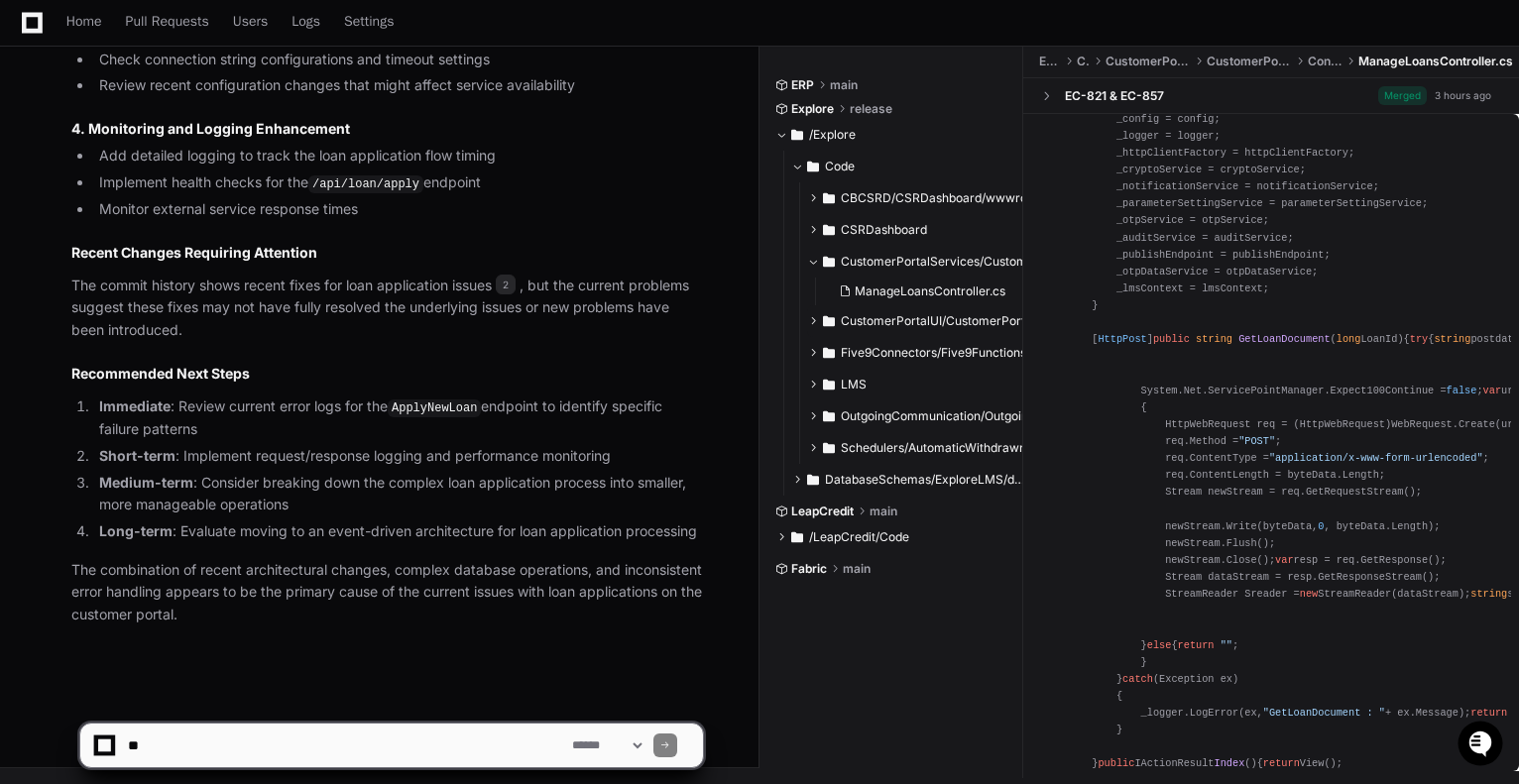 click on "CustomerPortalUI/CustomerPortalUI" 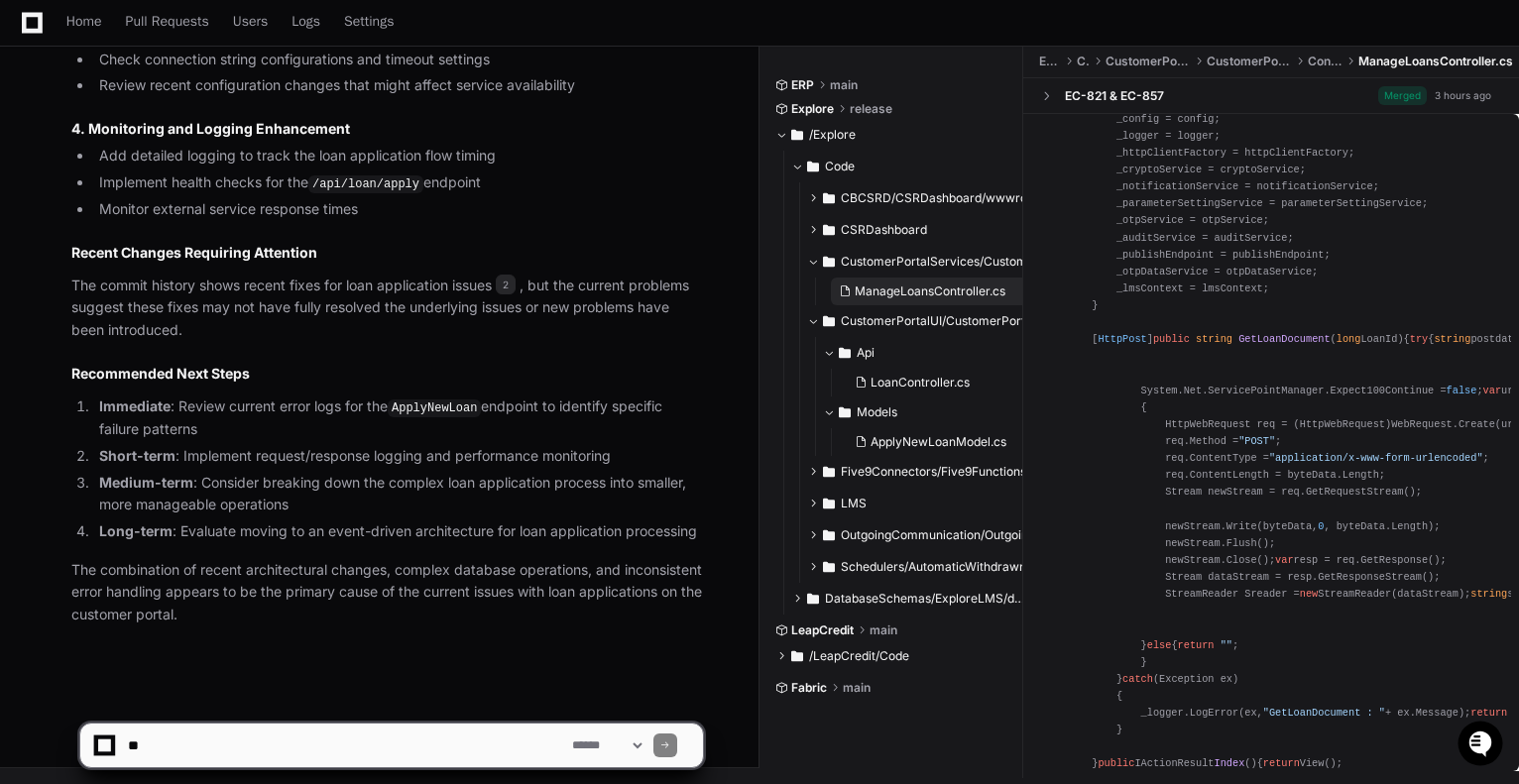 click on "ManageLoansController.cs" 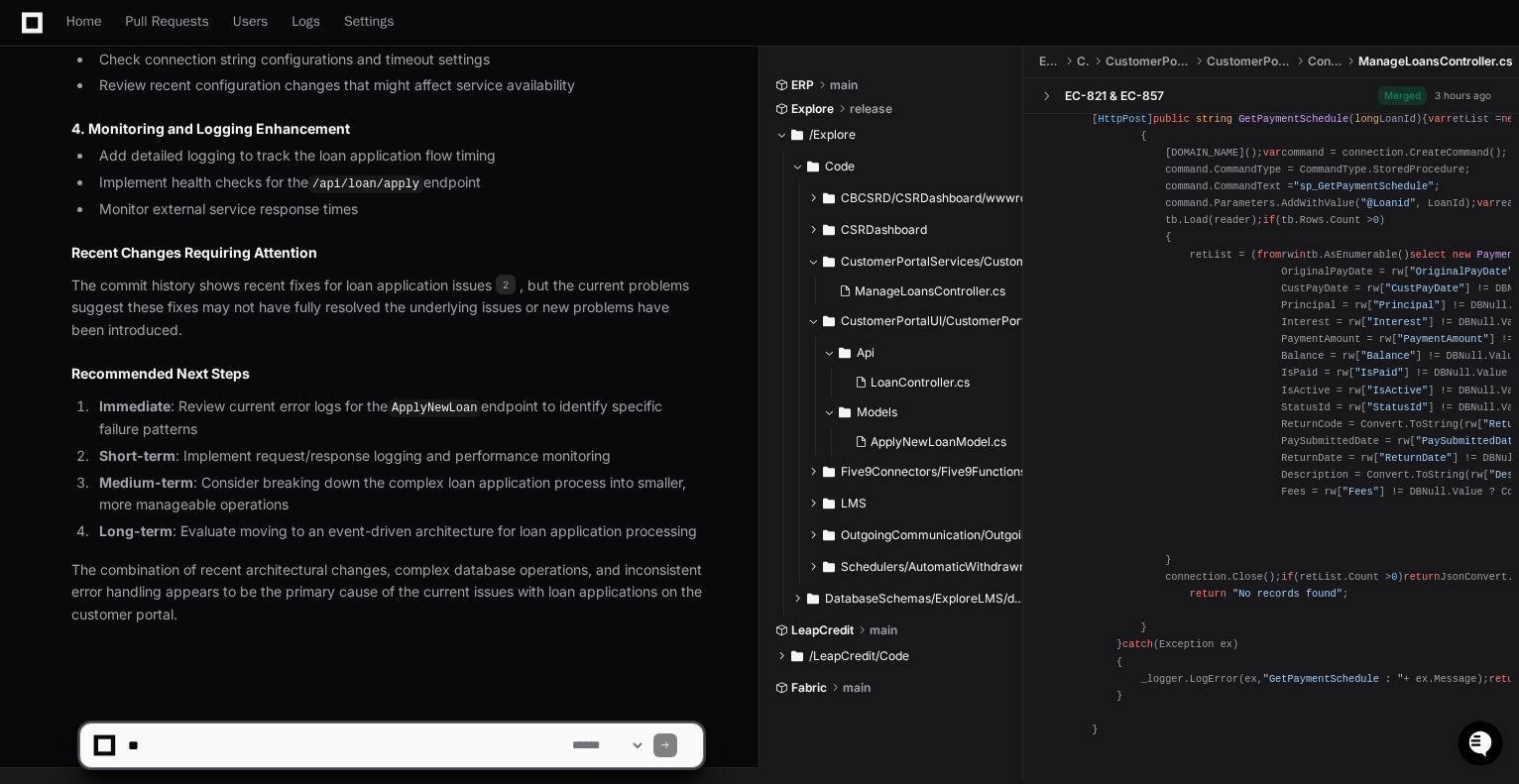 scroll, scrollTop: 1476, scrollLeft: 0, axis: vertical 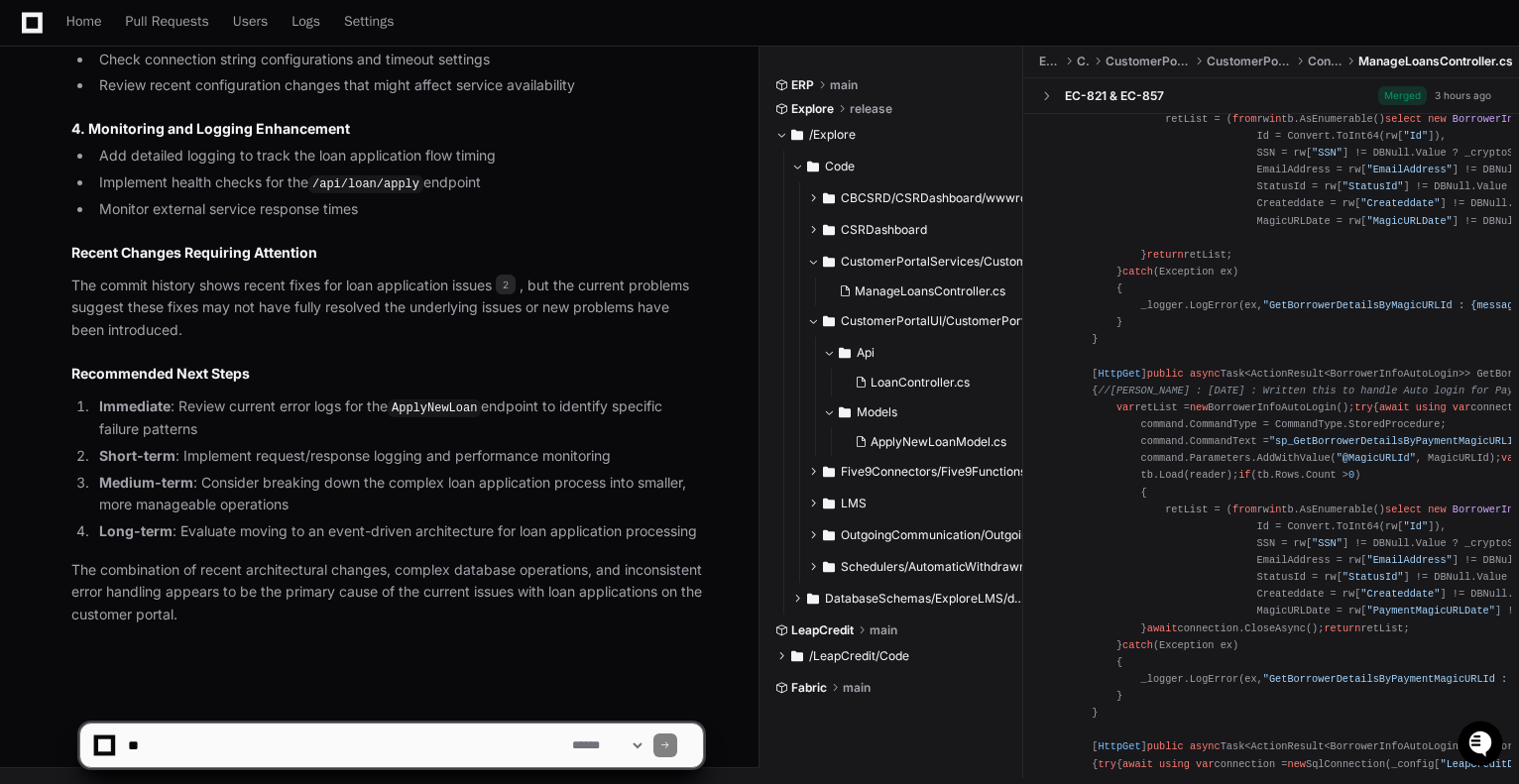 click on "using  CustomerPortalServices.Models;
using  CustomerPortalServices.Services;
using  Dapper;
using  Explore.CustomerPortalShared;
using  Explore.CustomerPortalShared.Extensions;
using  Explore.CustomerPortalShared.Models;
using  HiveFS.Shared.Crypto.Models;
using  HiveFS.Shared.Crypto.Services;
using  HiveFS.Shared.Data.LMS;
using  HiveFS.Shared.Messages.Loan;
using  iTextSharp.text.pdf;
using  MassTransit;
using  Microsoft.AspNetCore.Http;
using  Microsoft.AspNetCore.Mvc;
using  Microsoft.Data.SqlClient;
using  Microsoft.EntityFrameworkCore;
using  Microsoft.Extensions.Configuration;
using  Microsoft.Extensions.Logging;
using  Newtonsoft.Json;
using  System;
using  System.Collections.Generic;
using  System.Data;
using  System.IO;
using  System.Linq;
using  System.Net;
using  System.Net.Http;
using  System.Net.Http.Json;
using  System.Text;
using  System.Text.RegularExpressions;
using  System.Threading;
using  System.Threading.Tasks;
using  Twilio;
using using namespace   )" 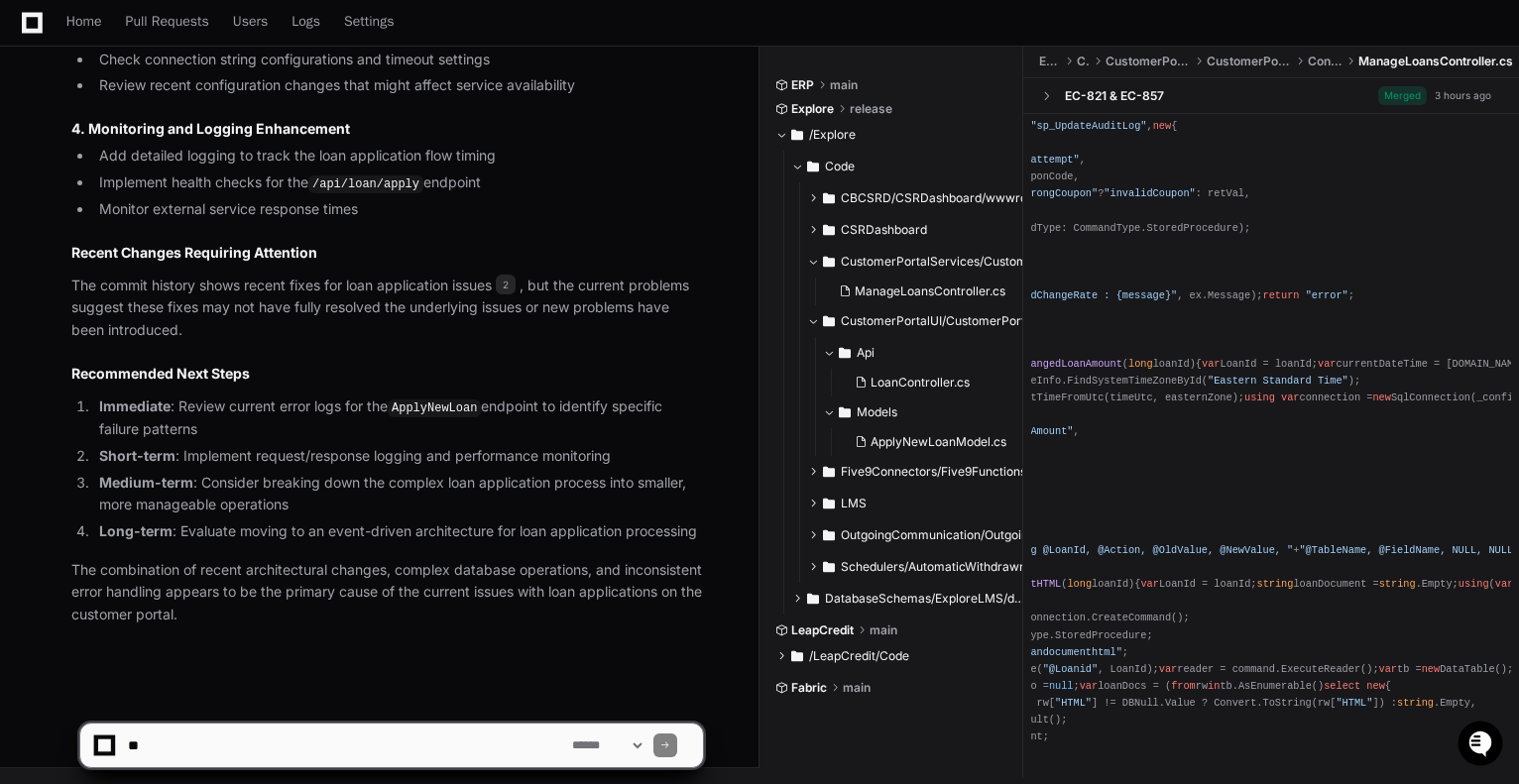scroll, scrollTop: 0, scrollLeft: 264, axis: horizontal 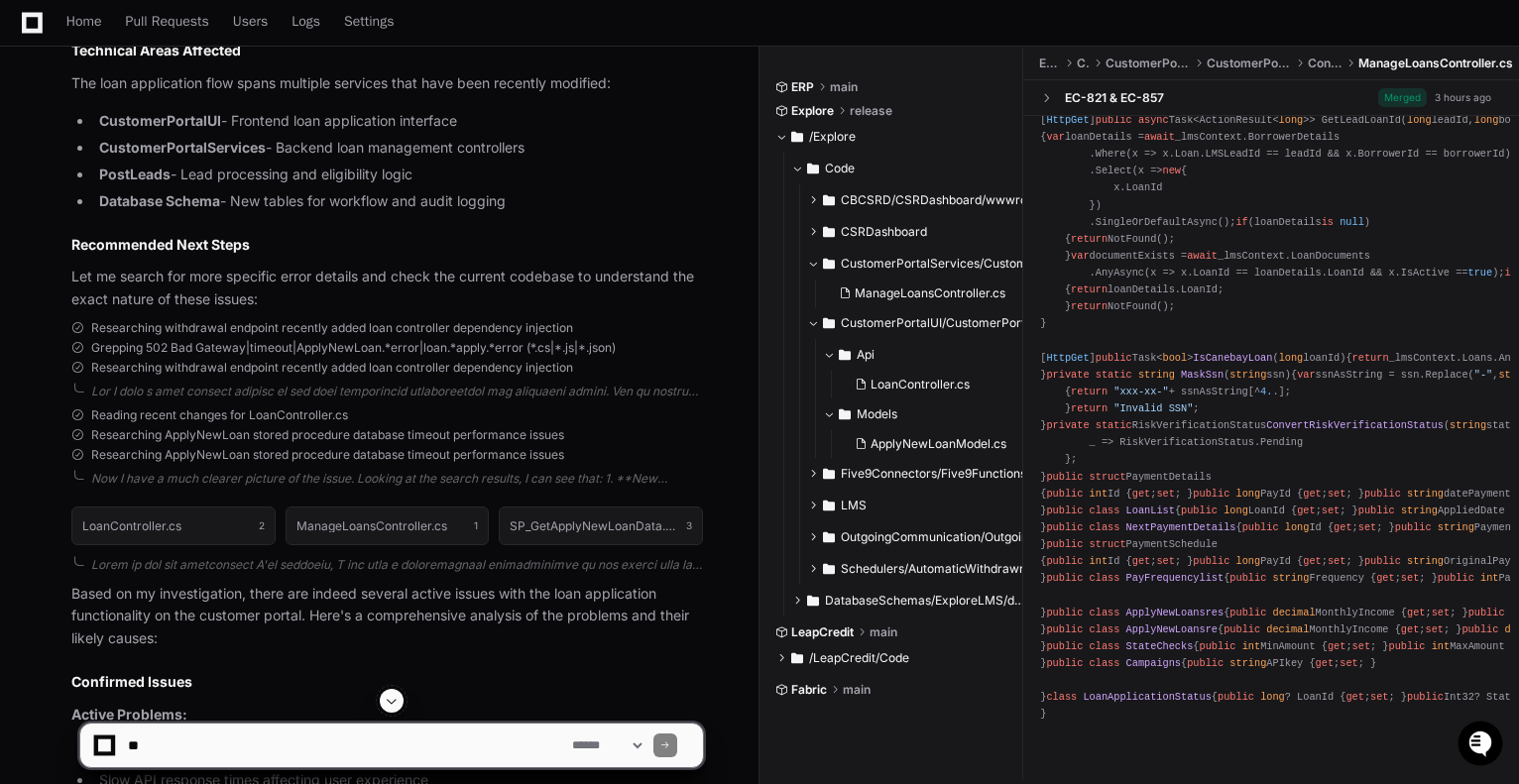 click on "using  CustomerPortalServices.Models;
using  CustomerPortalServices.Services;
using  Dapper;
using  Explore.CustomerPortalShared;
using  Explore.CustomerPortalShared.Extensions;
using  Explore.CustomerPortalShared.Models;
using  HiveFS.Shared.Crypto.Models;
using  HiveFS.Shared.Crypto.Services;
using  HiveFS.Shared.Data.LMS;
using  HiveFS.Shared.Messages.Loan;
using  iTextSharp.text.pdf;
using  MassTransit;
using  Microsoft.AspNetCore.Http;
using  Microsoft.AspNetCore.Mvc;
using  Microsoft.Data.SqlClient;
using  Microsoft.EntityFrameworkCore;
using  Microsoft.Extensions.Configuration;
using  Microsoft.Extensions.Logging;
using  Newtonsoft.Json;
using  System;
using  System.Collections.Generic;
using  System.Data;
using  System.IO;
using  System.Linq;
using  System.Net;
using  System.Net.Http;
using  System.Net.Http.Json;
using  System.Text;
using  System.Text.RegularExpressions;
using  System.Threading;
using  System.Threading.Tasks;
using  Twilio;
using using namespace   )" 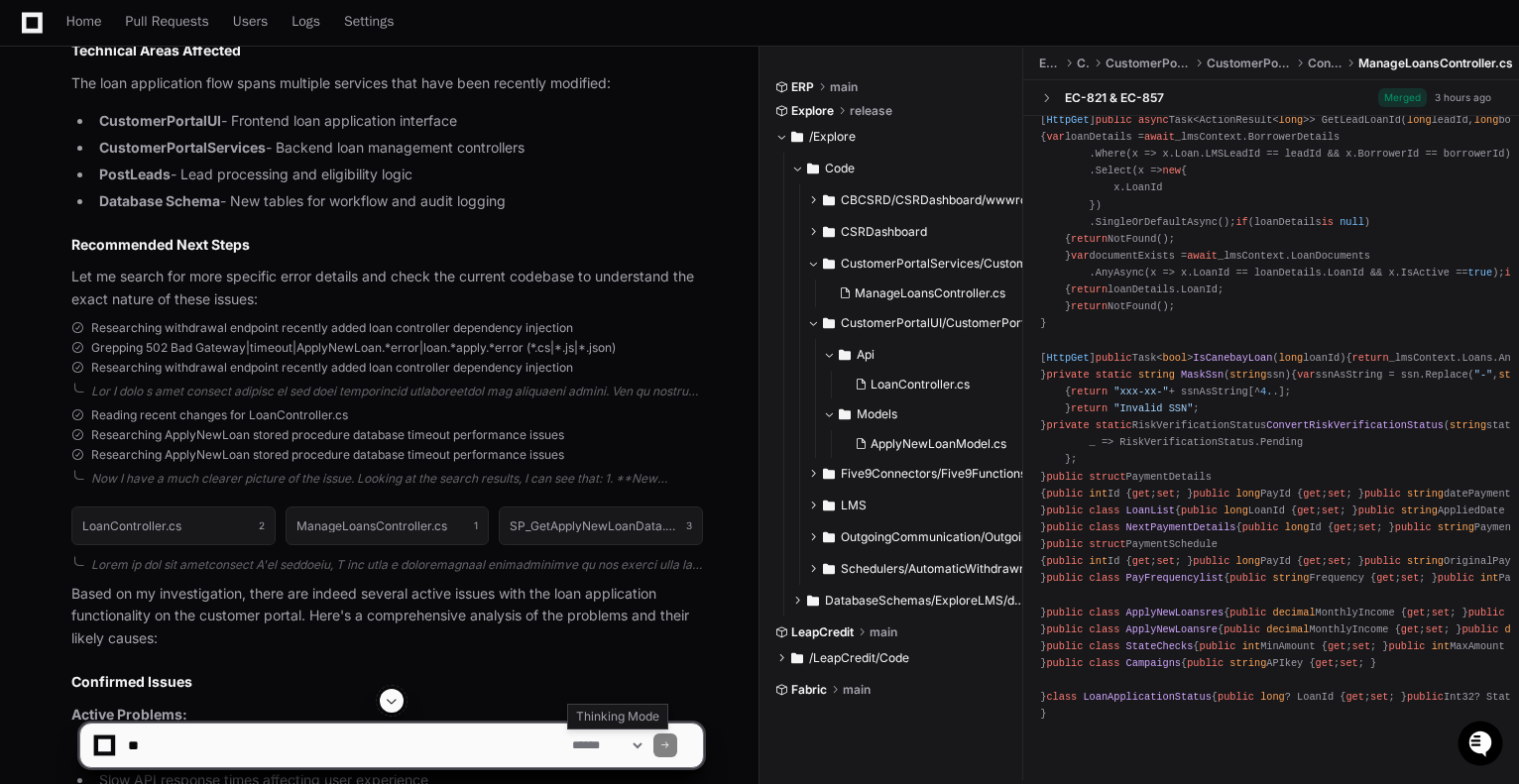 click on "**********" at bounding box center [607, 745] 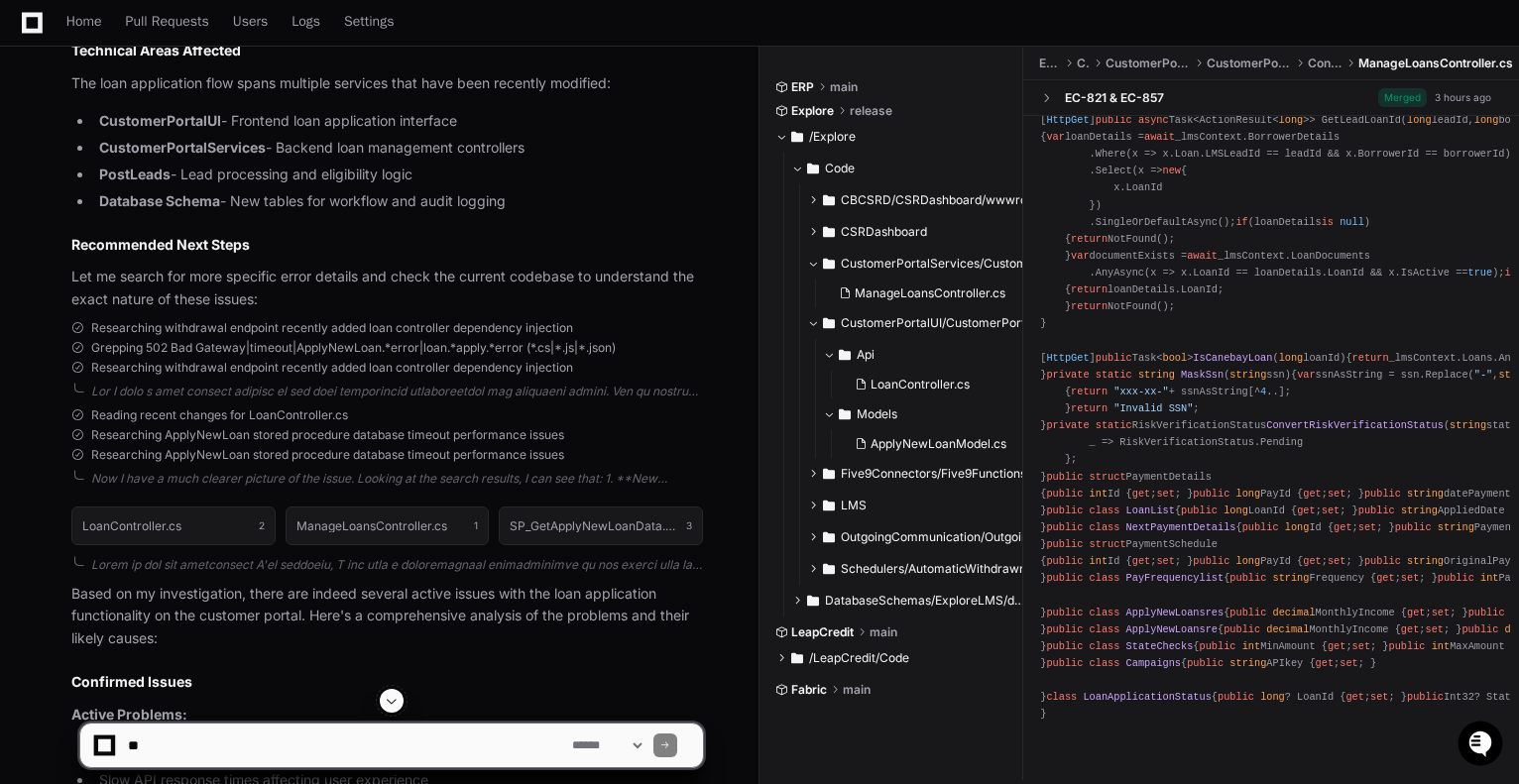 select on "*********" 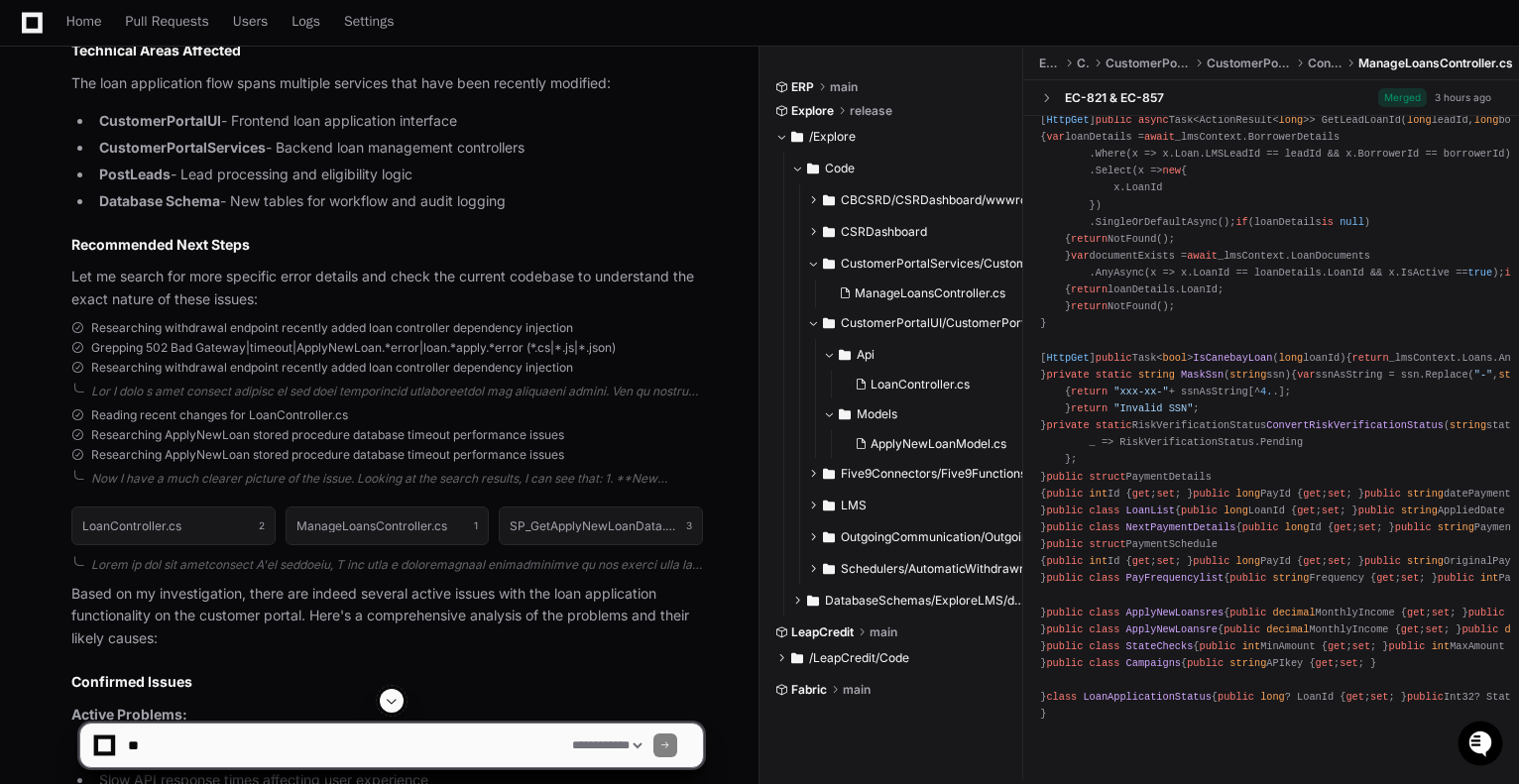 click on "**********" at bounding box center [607, 745] 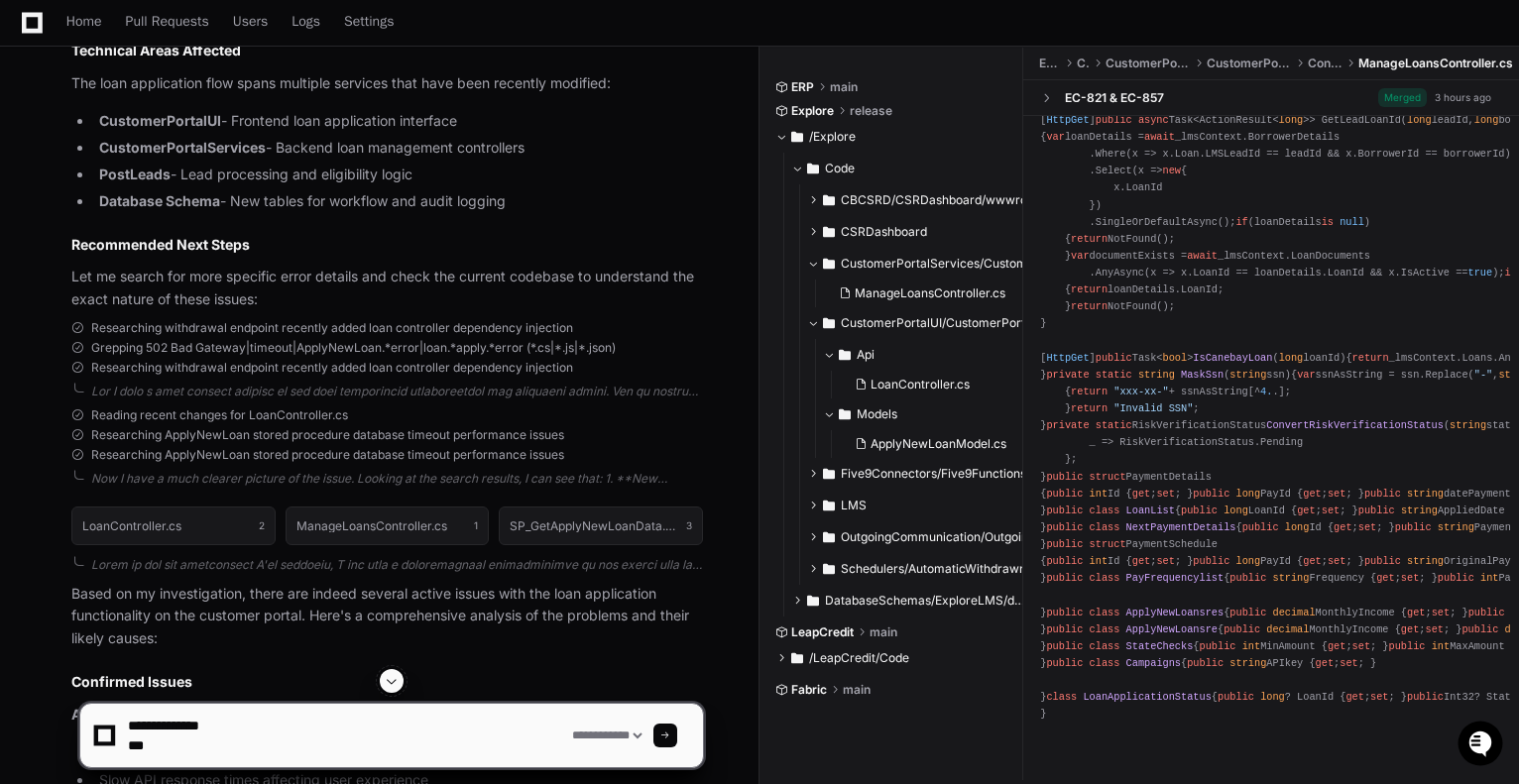 scroll, scrollTop: 0, scrollLeft: 59, axis: horizontal 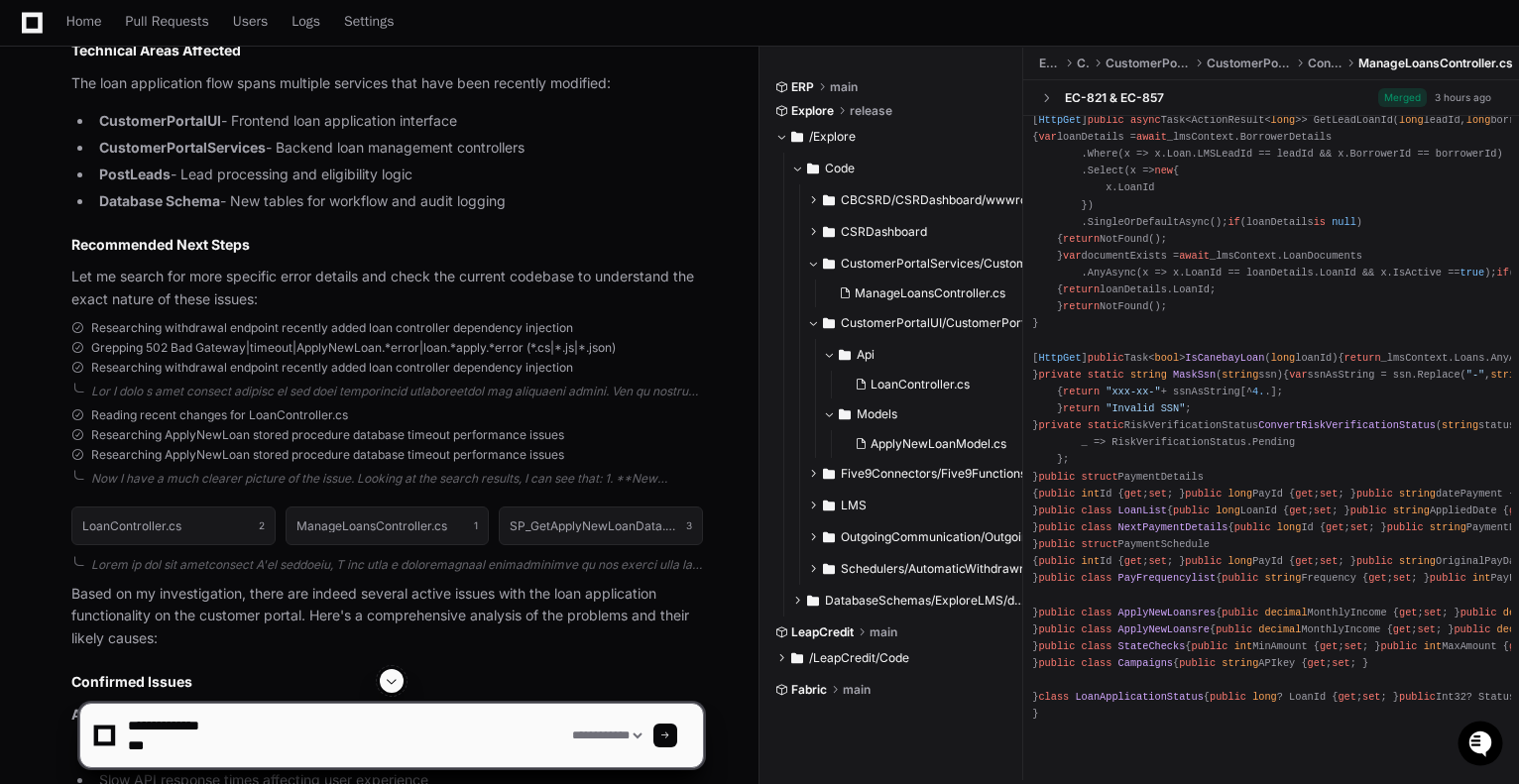 click 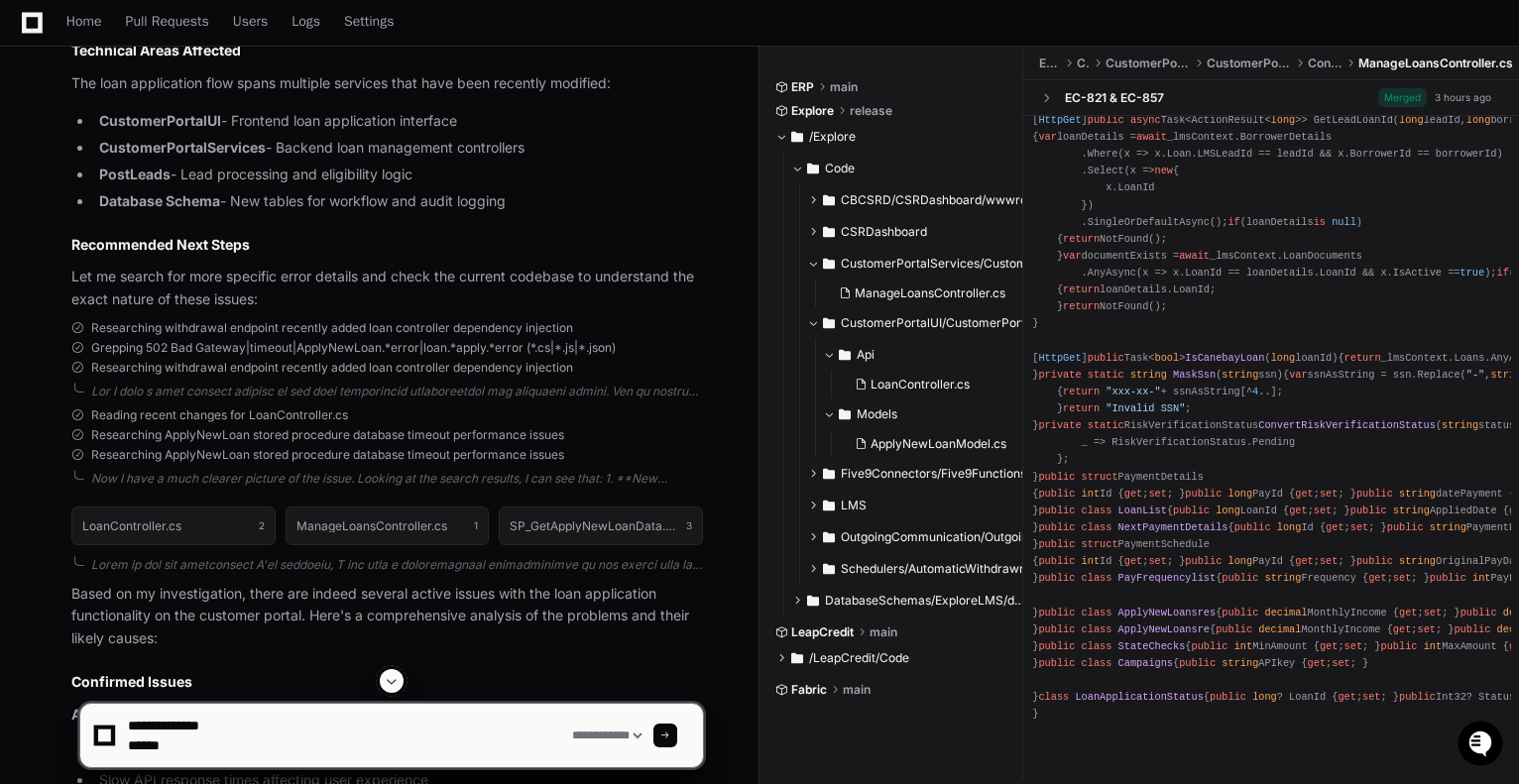 drag, startPoint x: 937, startPoint y: 292, endPoint x: 178, endPoint y: 743, distance: 882.8828 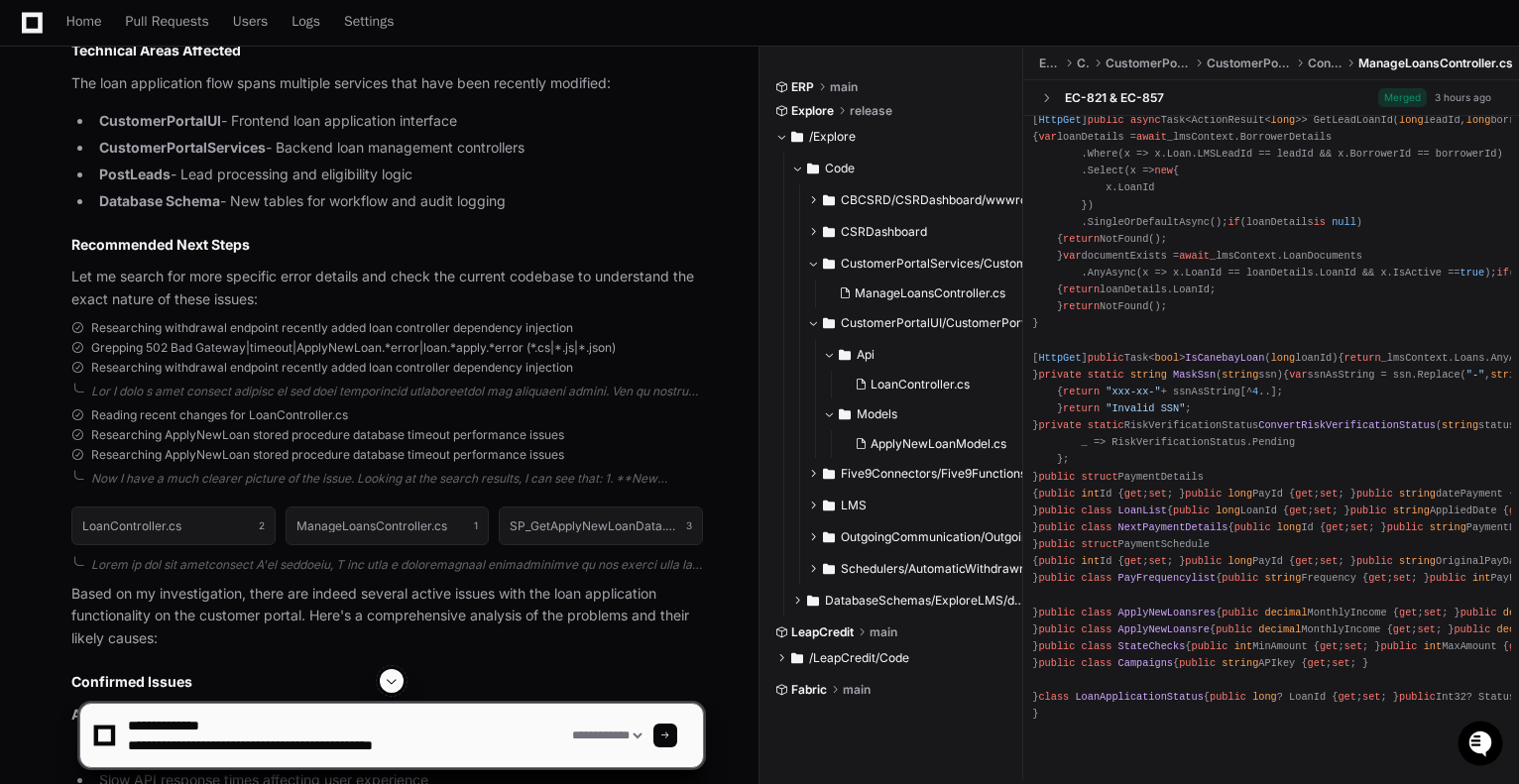 scroll, scrollTop: 44531, scrollLeft: 0, axis: vertical 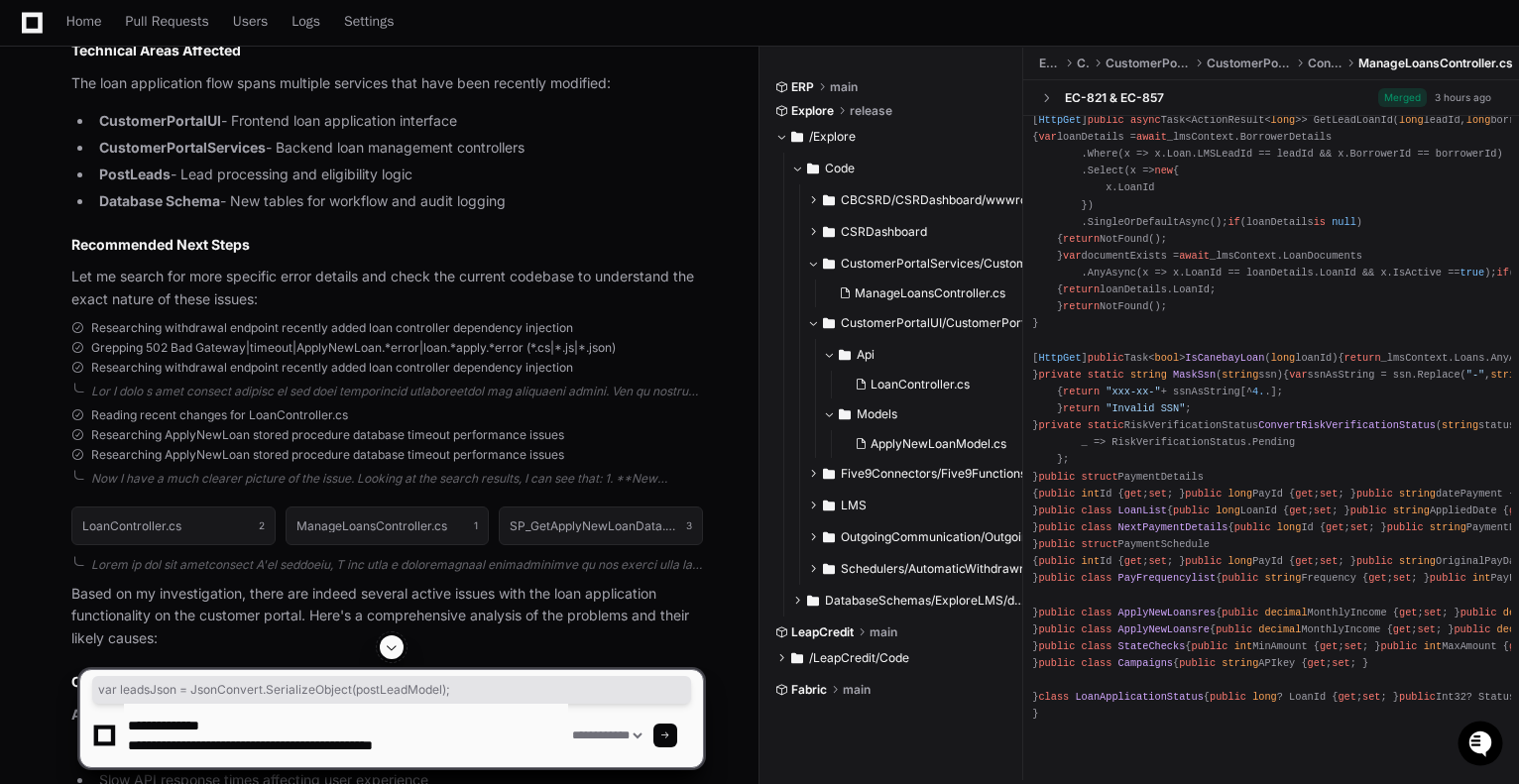 drag, startPoint x: 1074, startPoint y: 368, endPoint x: 1413, endPoint y: 368, distance: 339 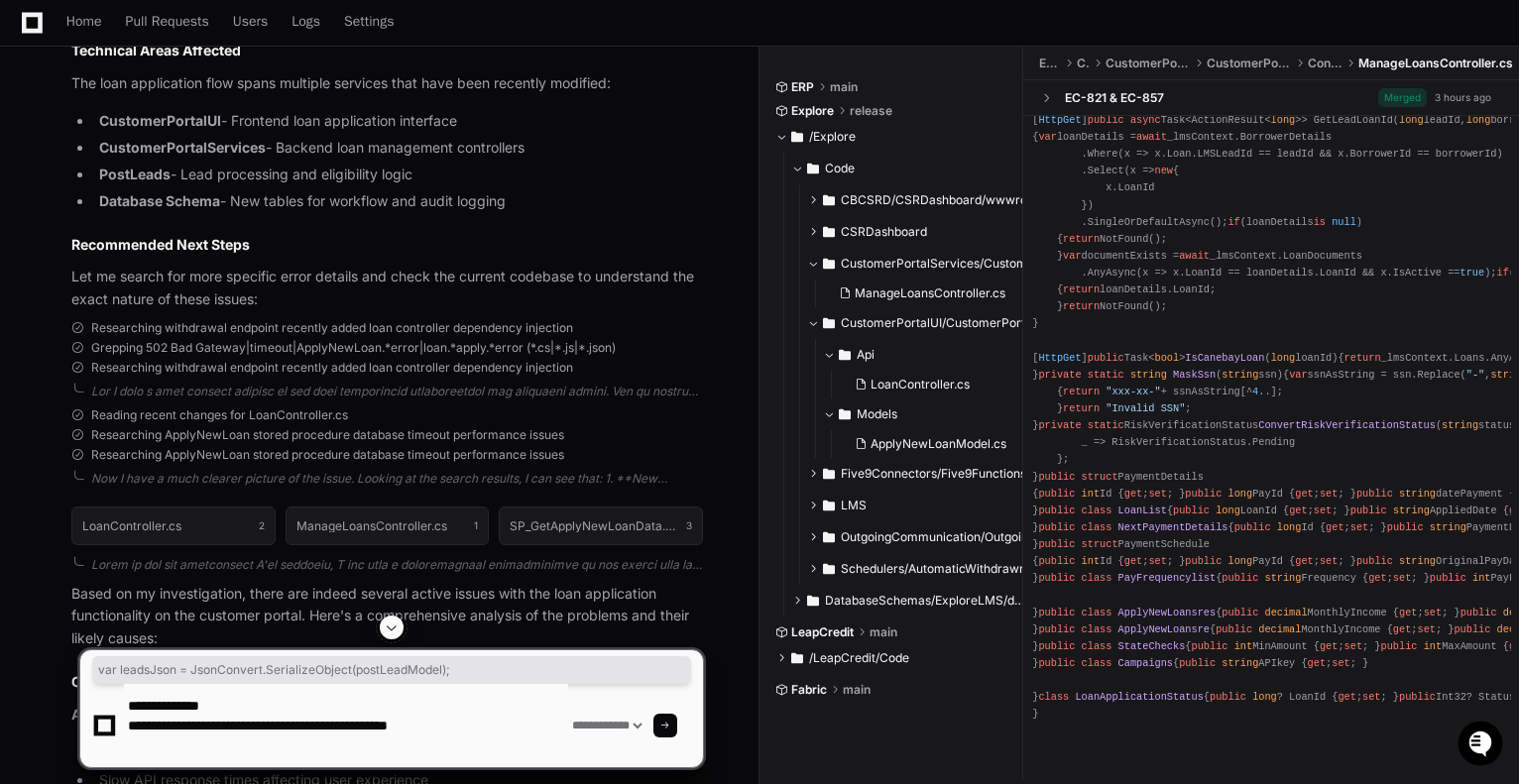 paste on "**********" 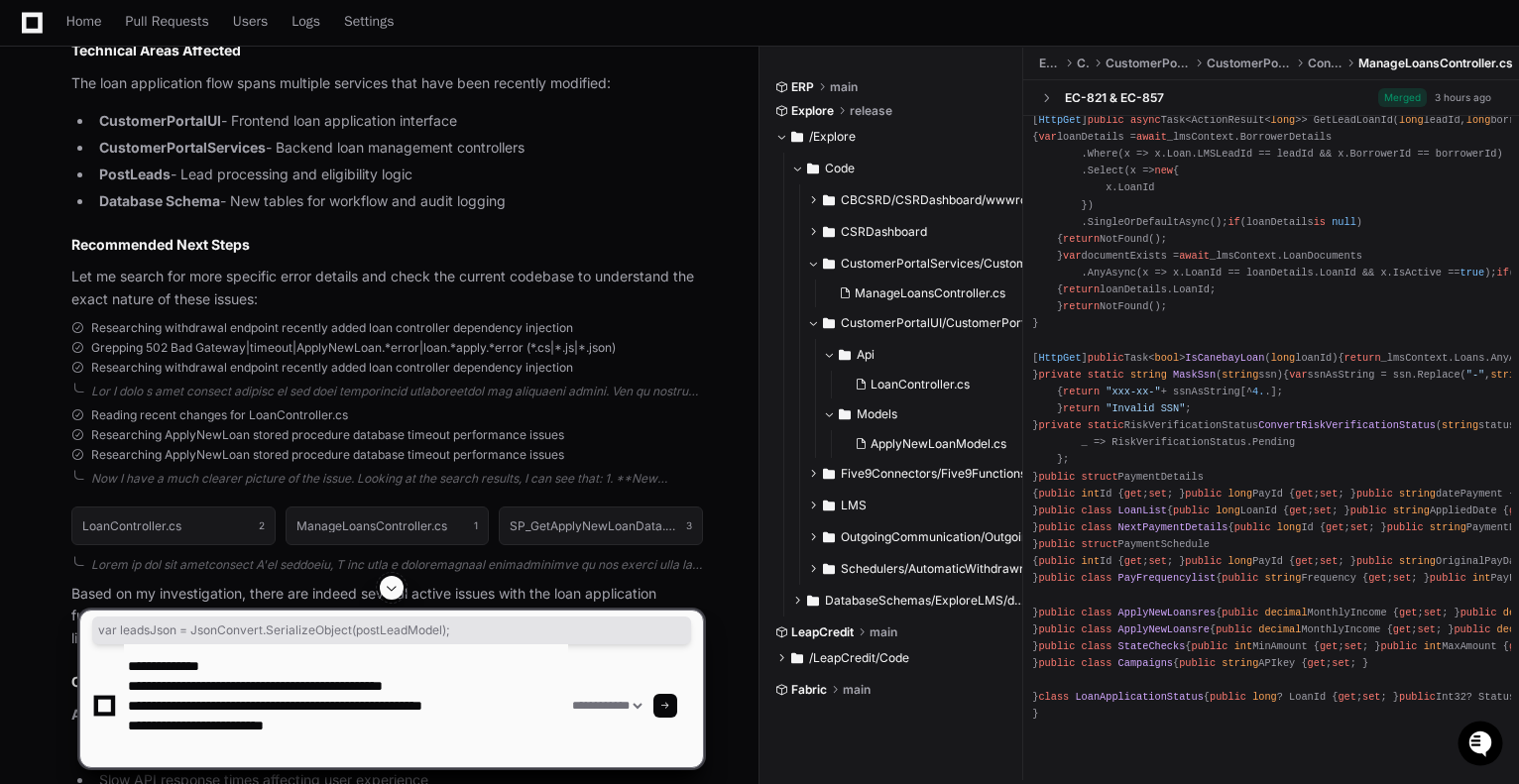 click 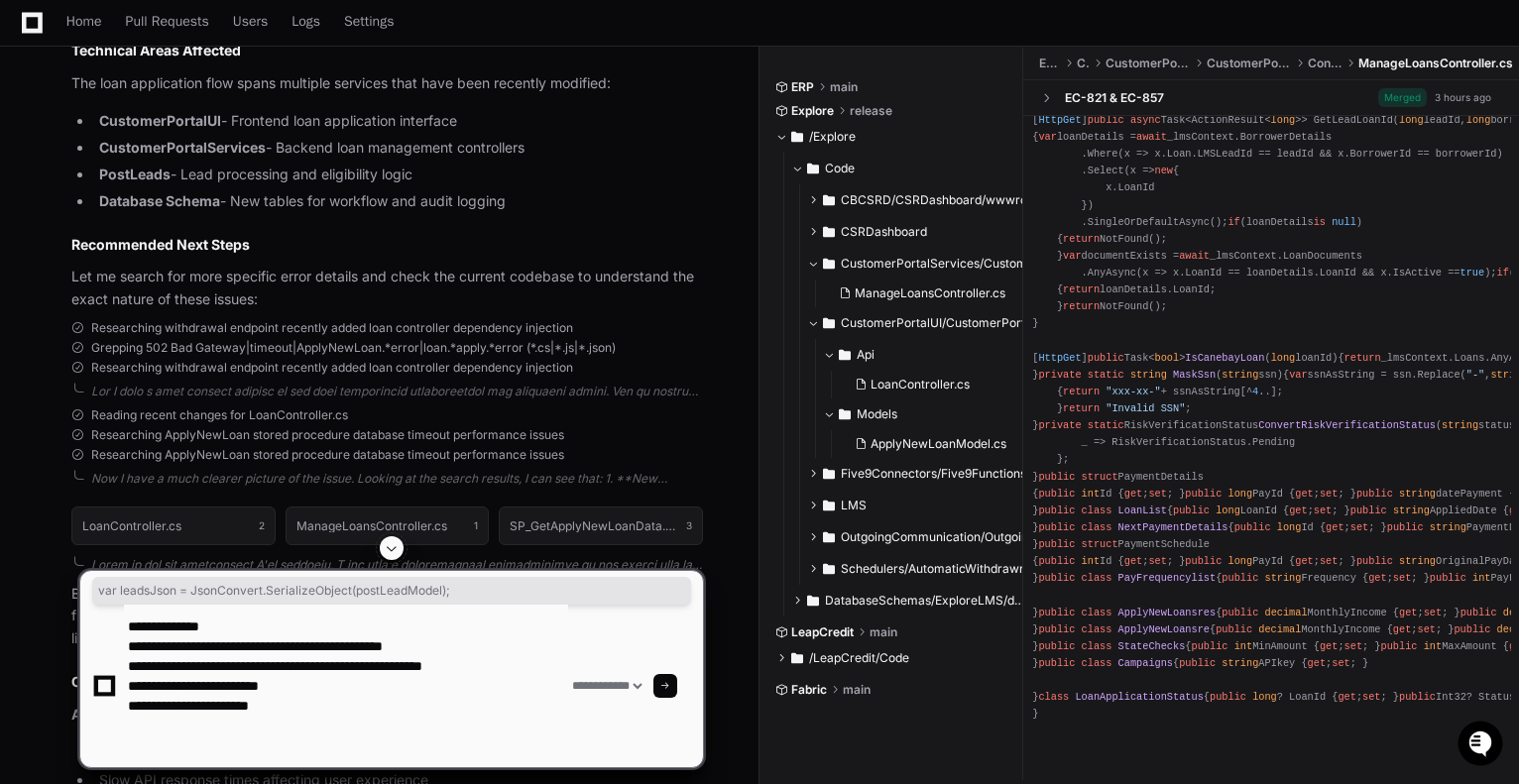 paste on "**********" 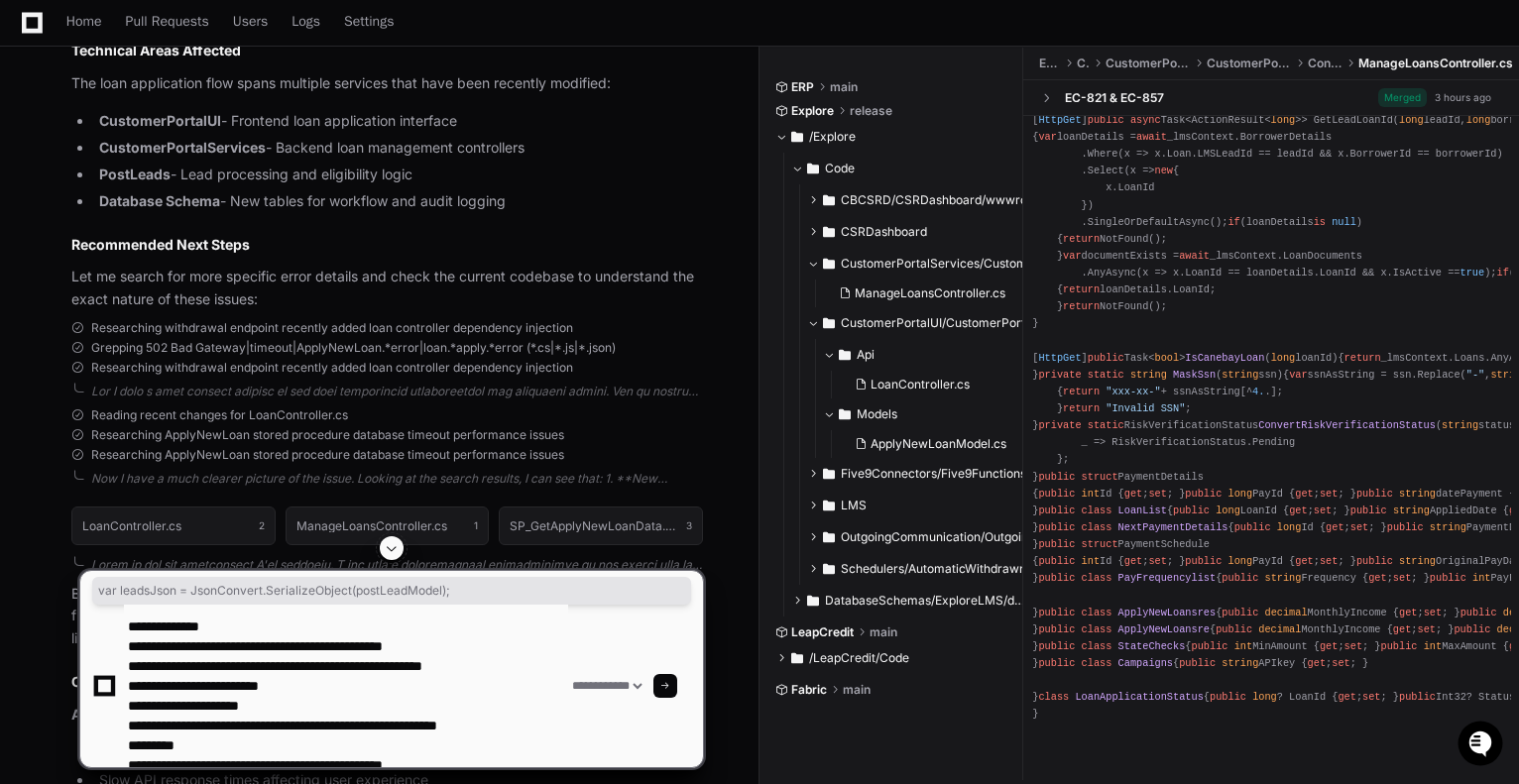 scroll, scrollTop: 65, scrollLeft: 0, axis: vertical 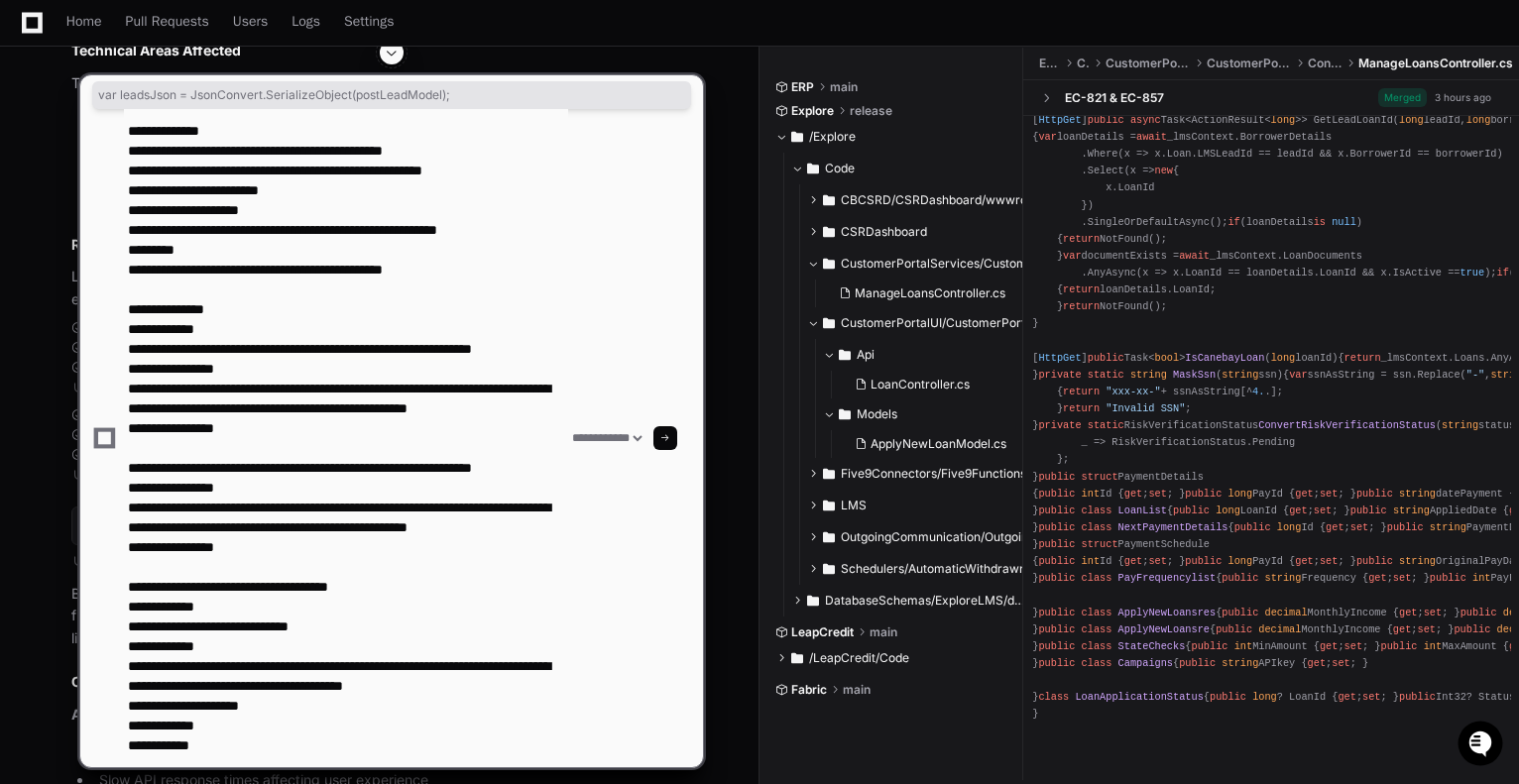click on "**********" 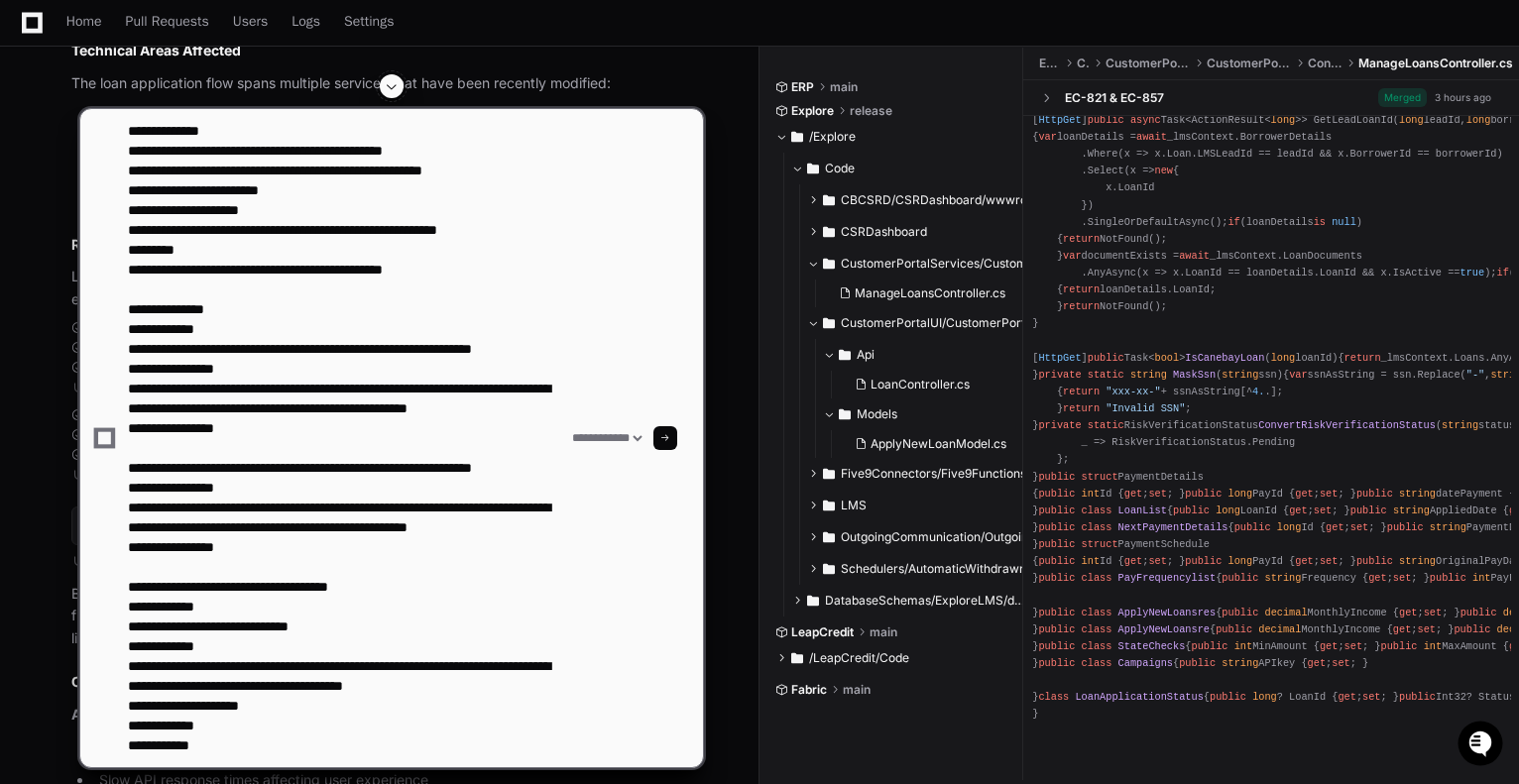 click 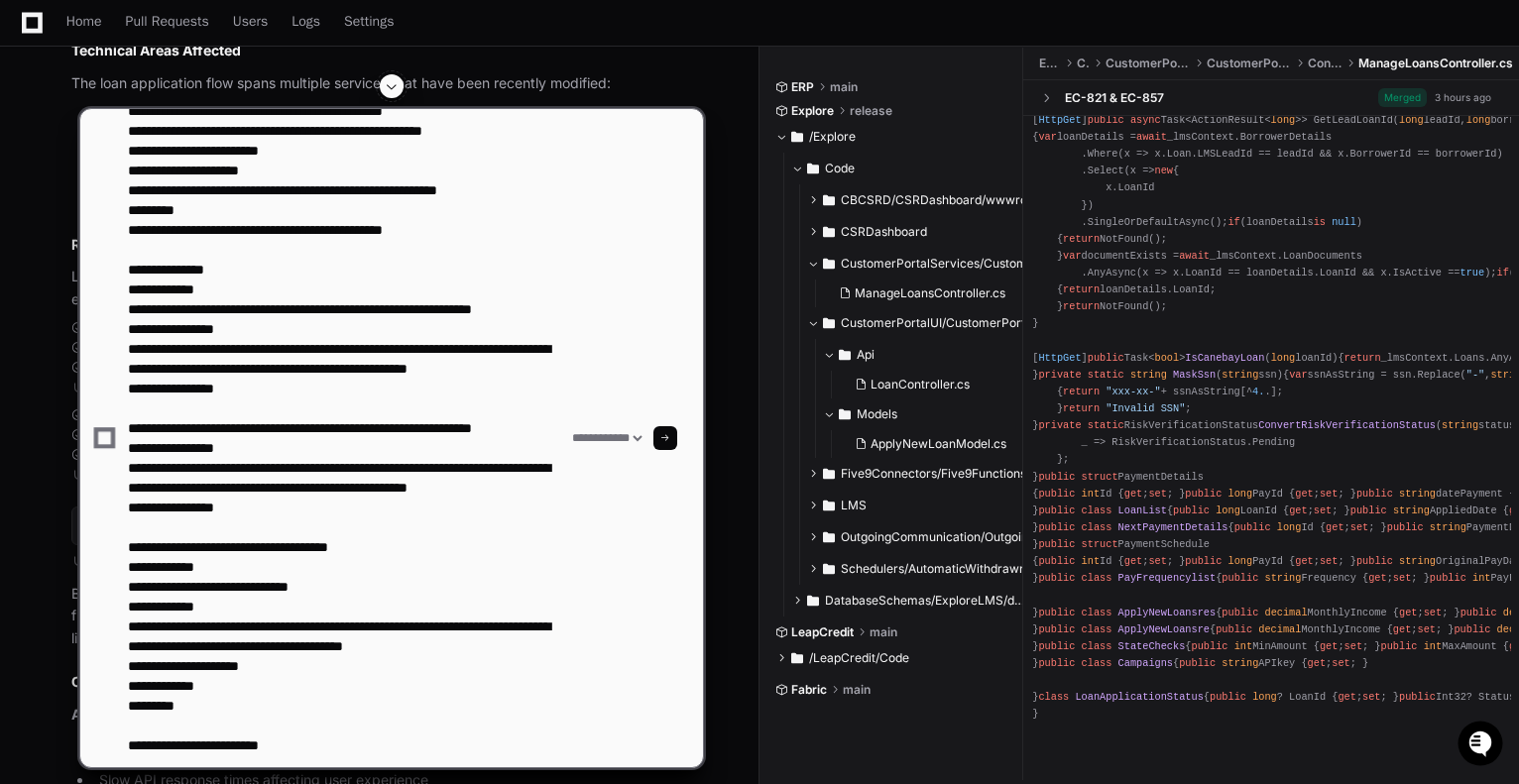 paste on "**********" 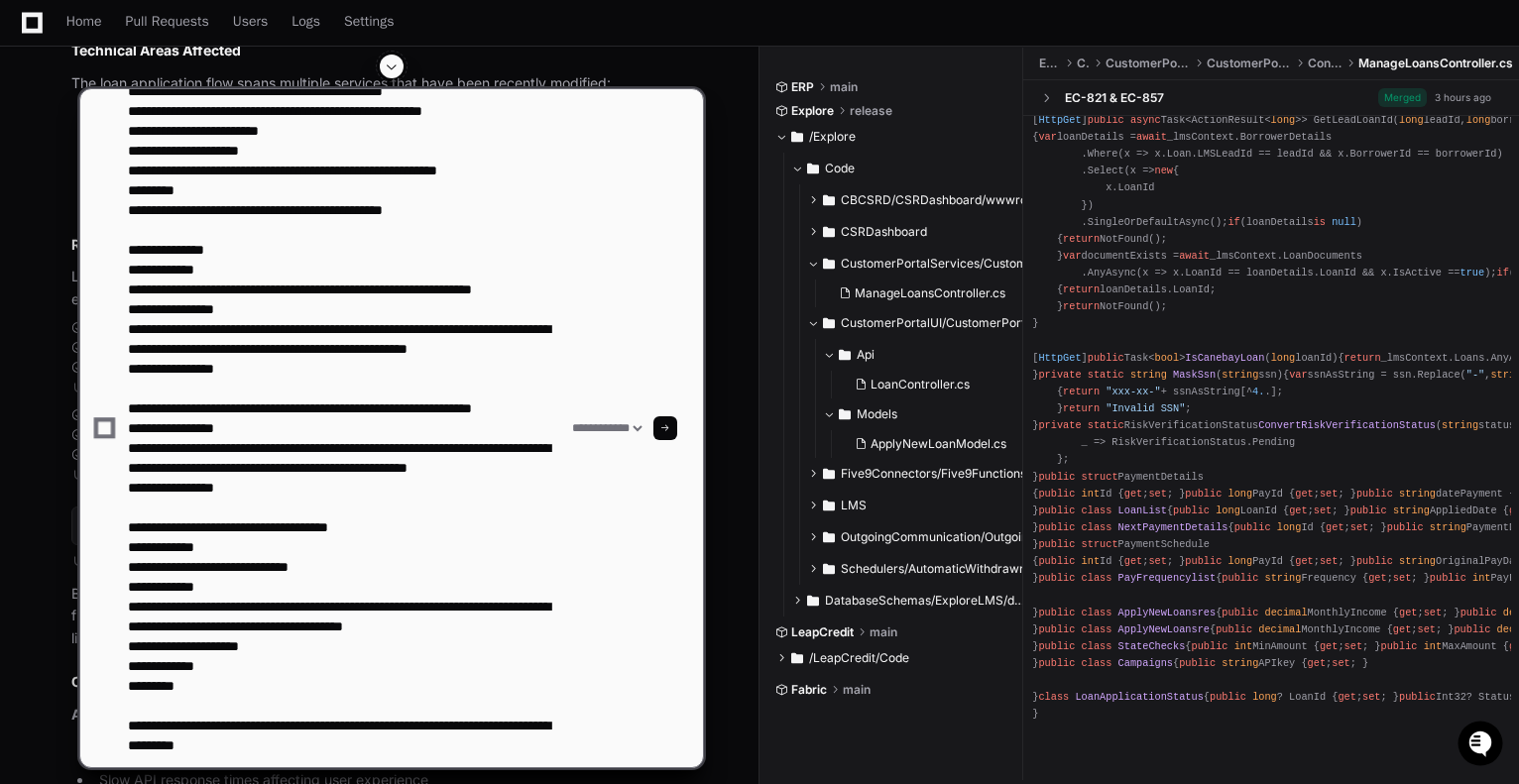 type on "**********" 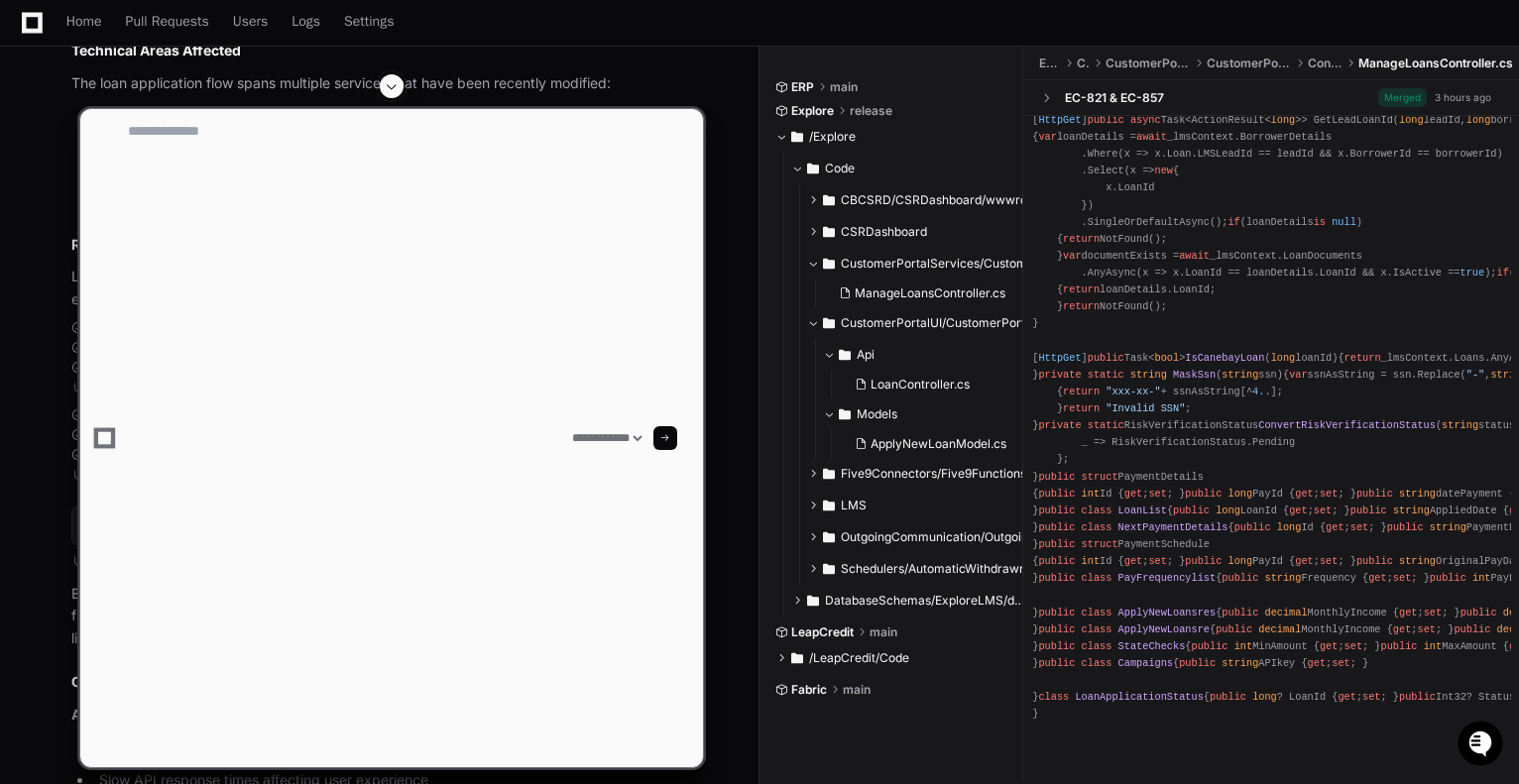 scroll, scrollTop: 0, scrollLeft: 0, axis: both 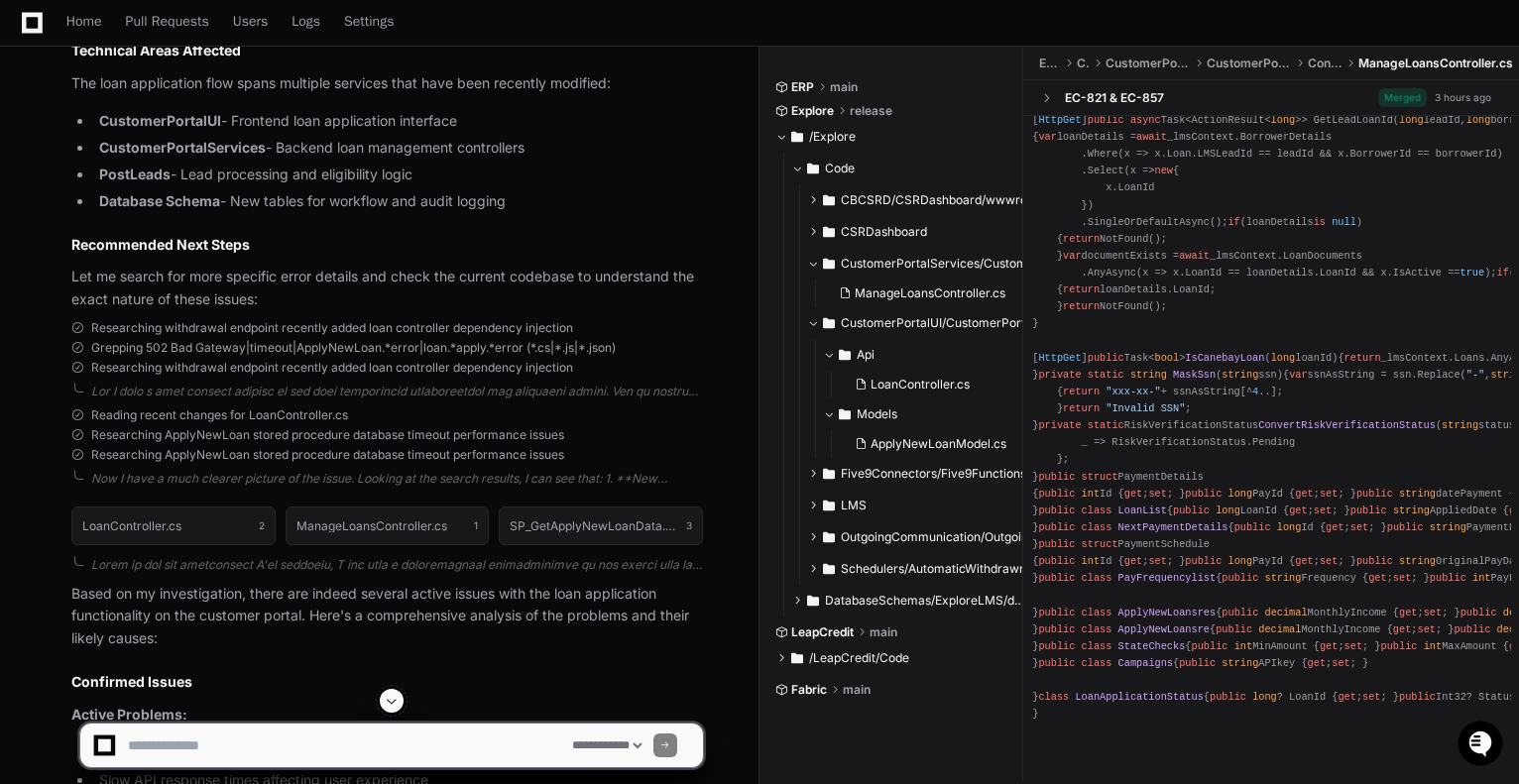 type 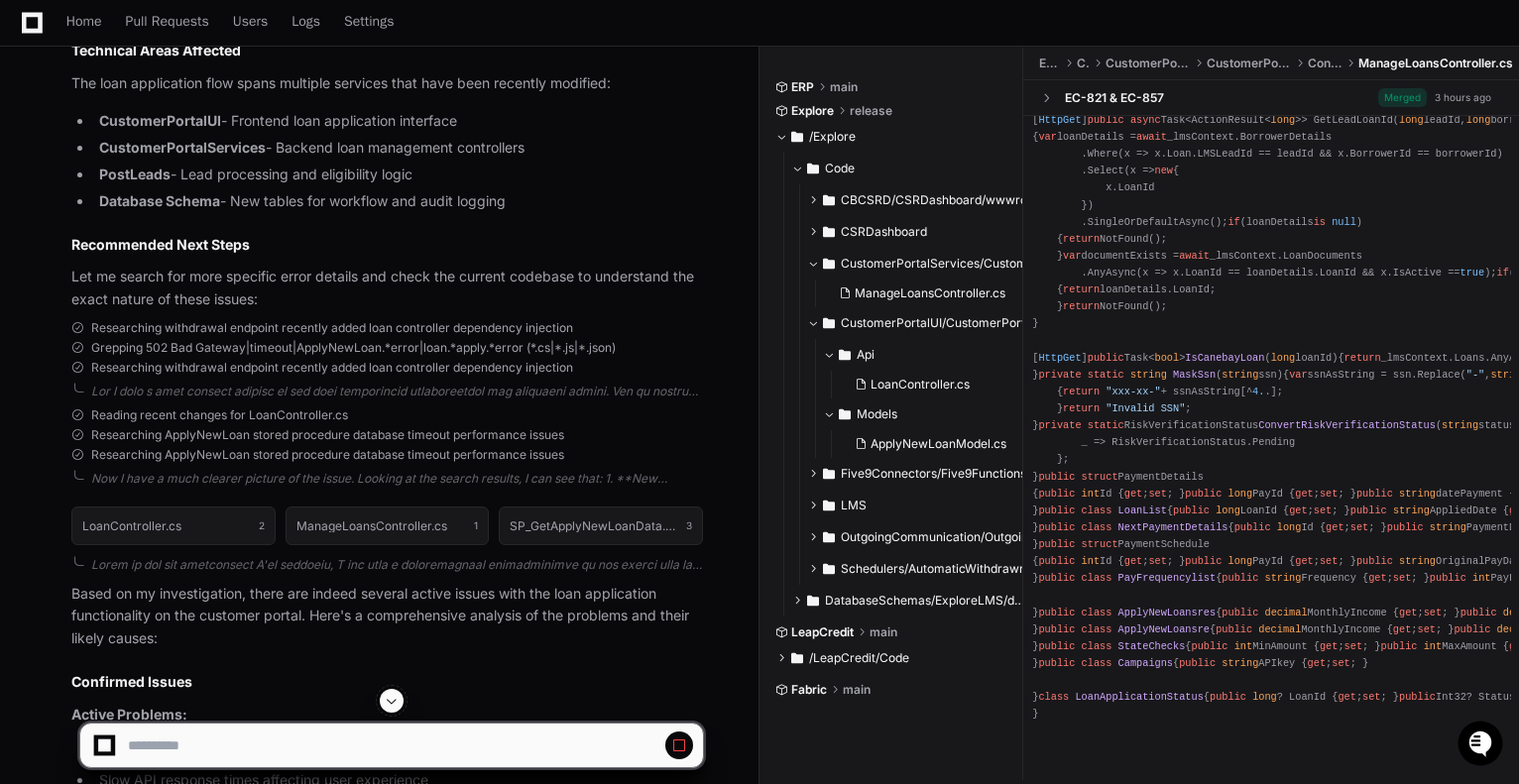 click 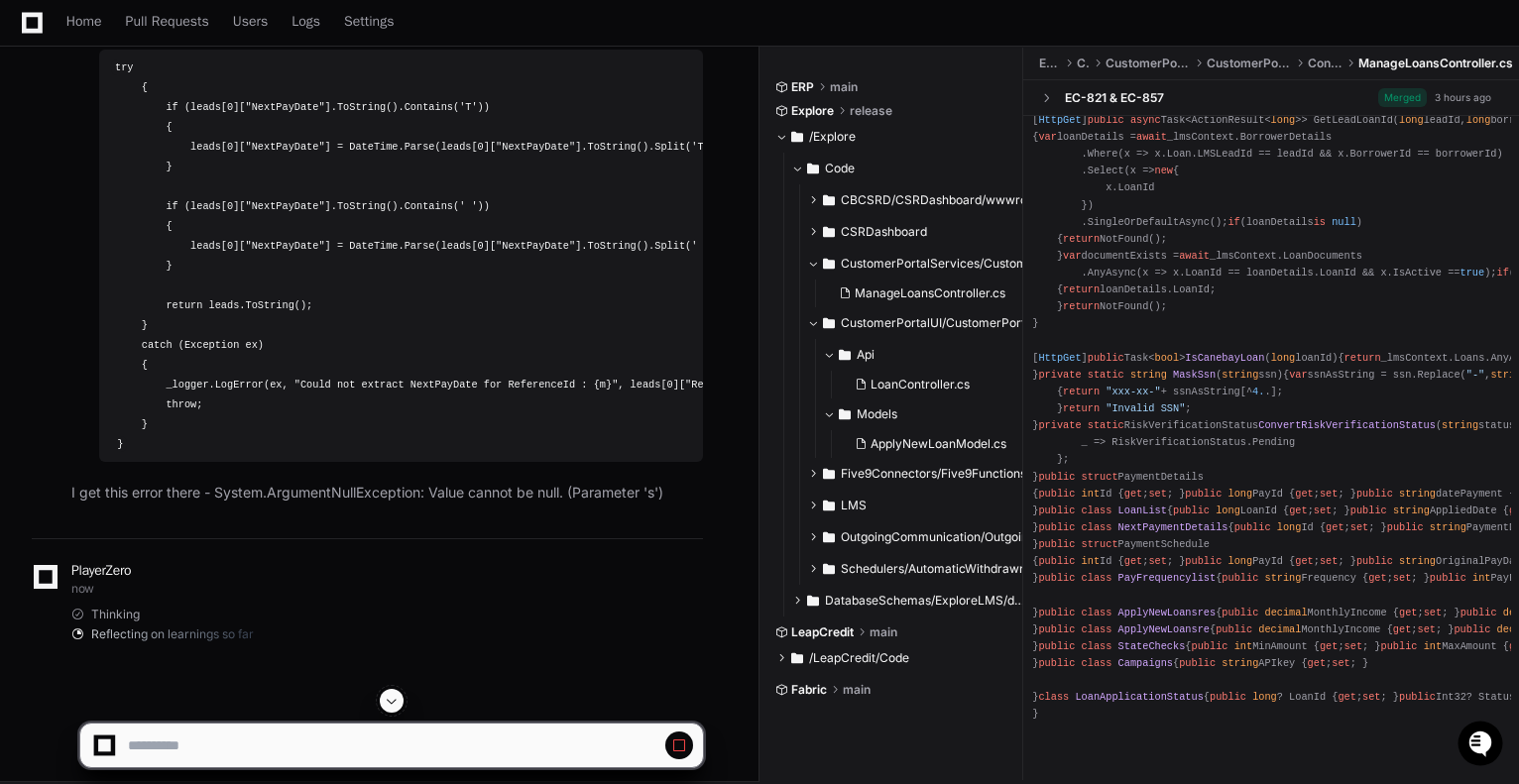 scroll, scrollTop: 3995, scrollLeft: 0, axis: vertical 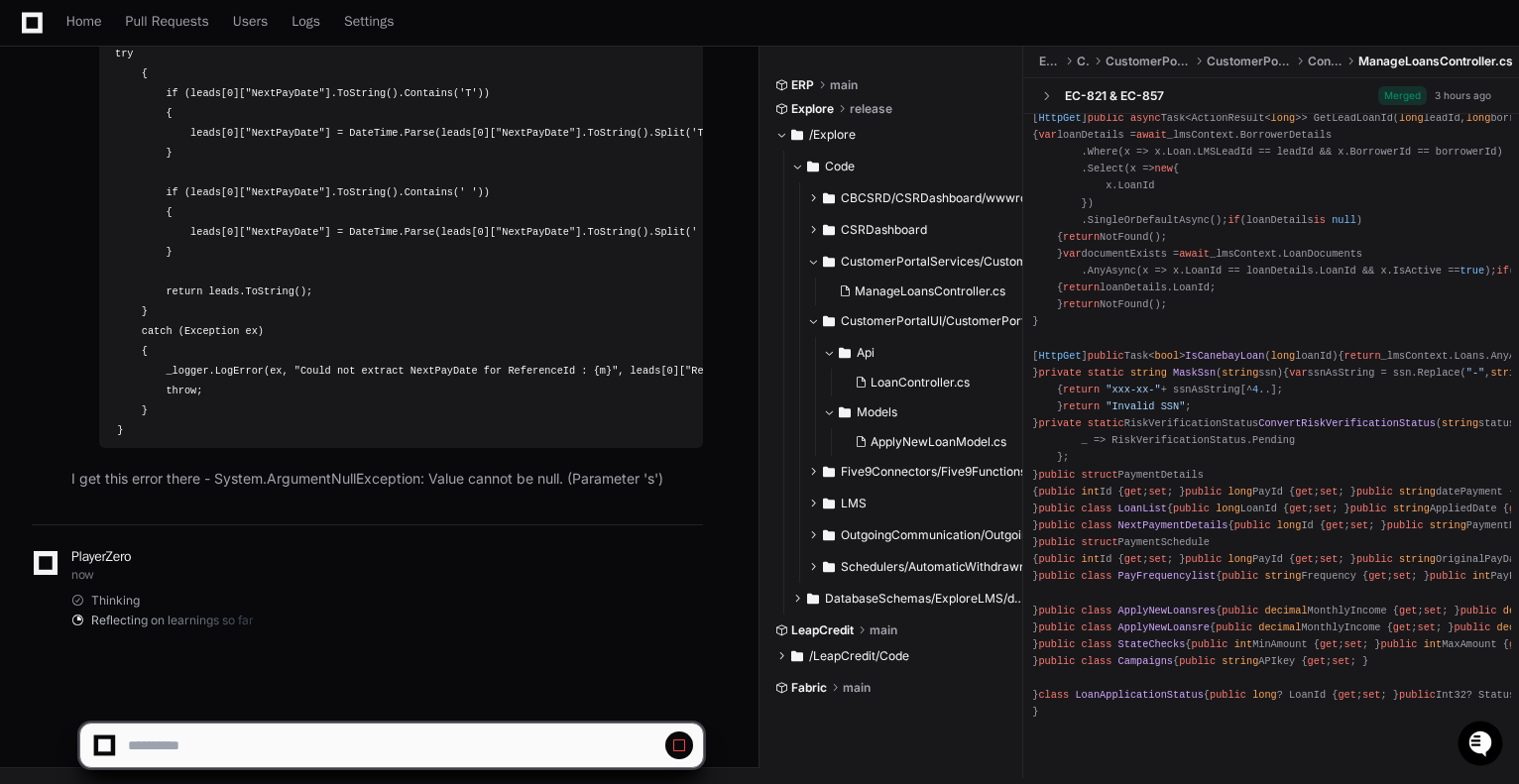 select on "*********" 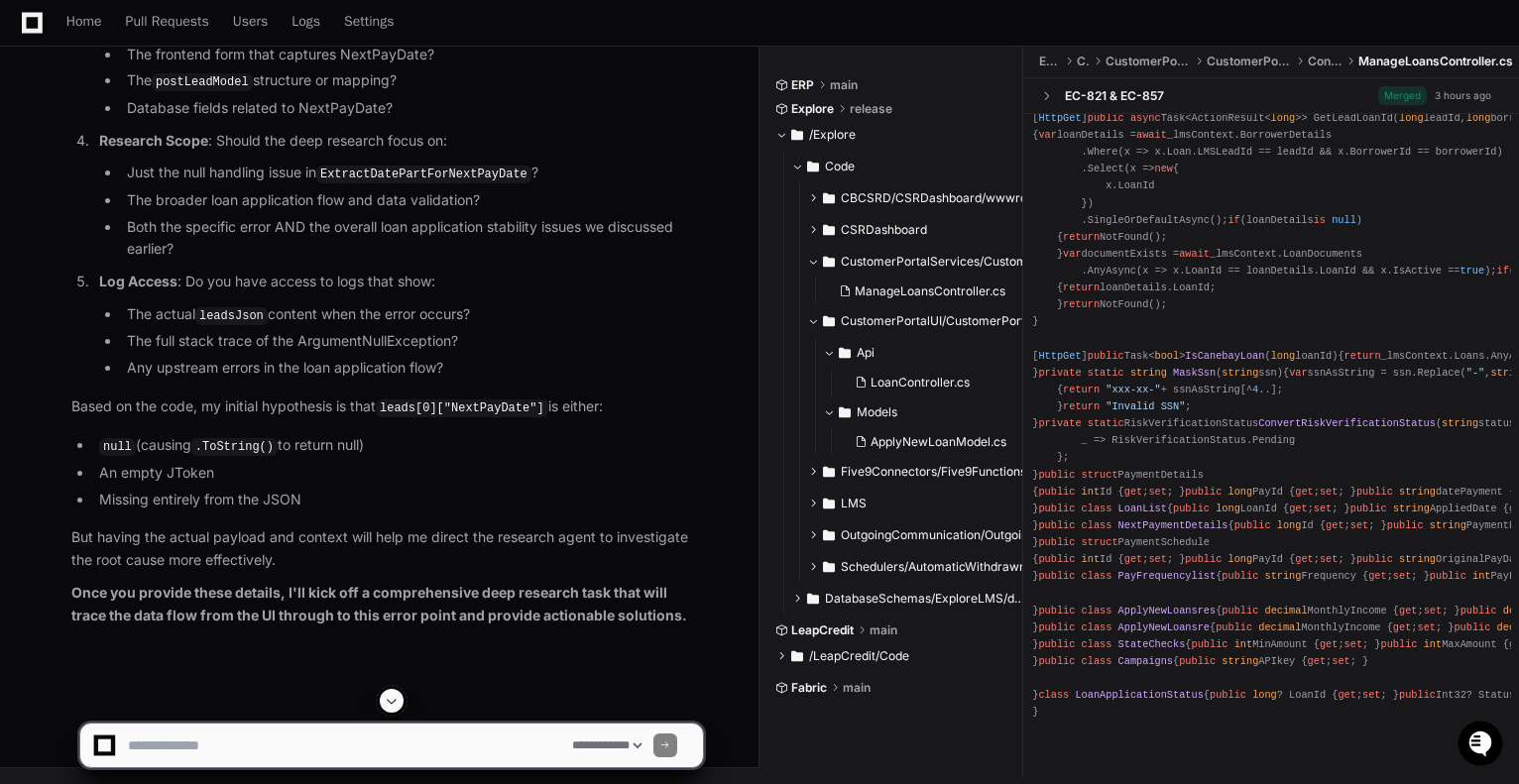 scroll, scrollTop: 4914, scrollLeft: 0, axis: vertical 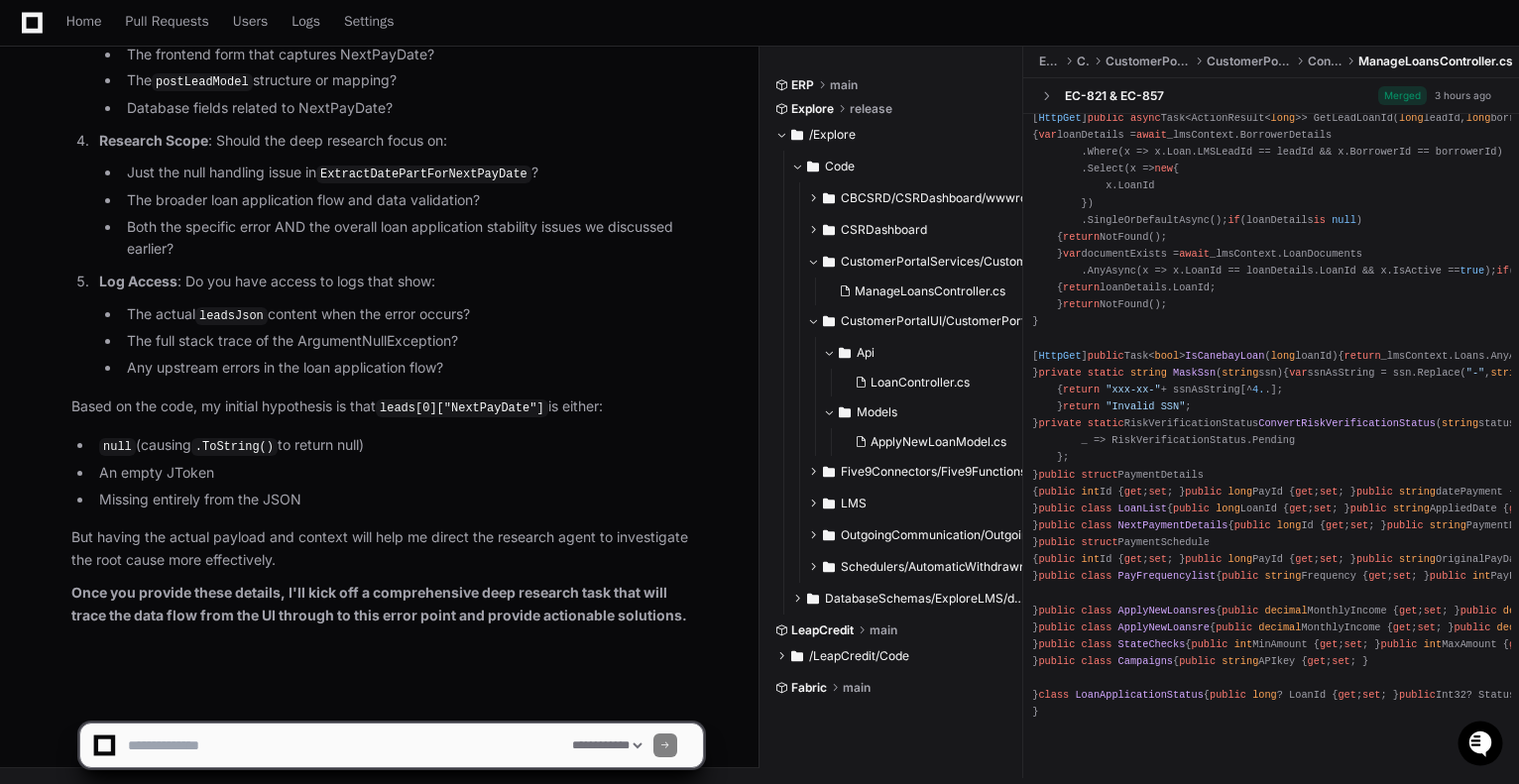 click 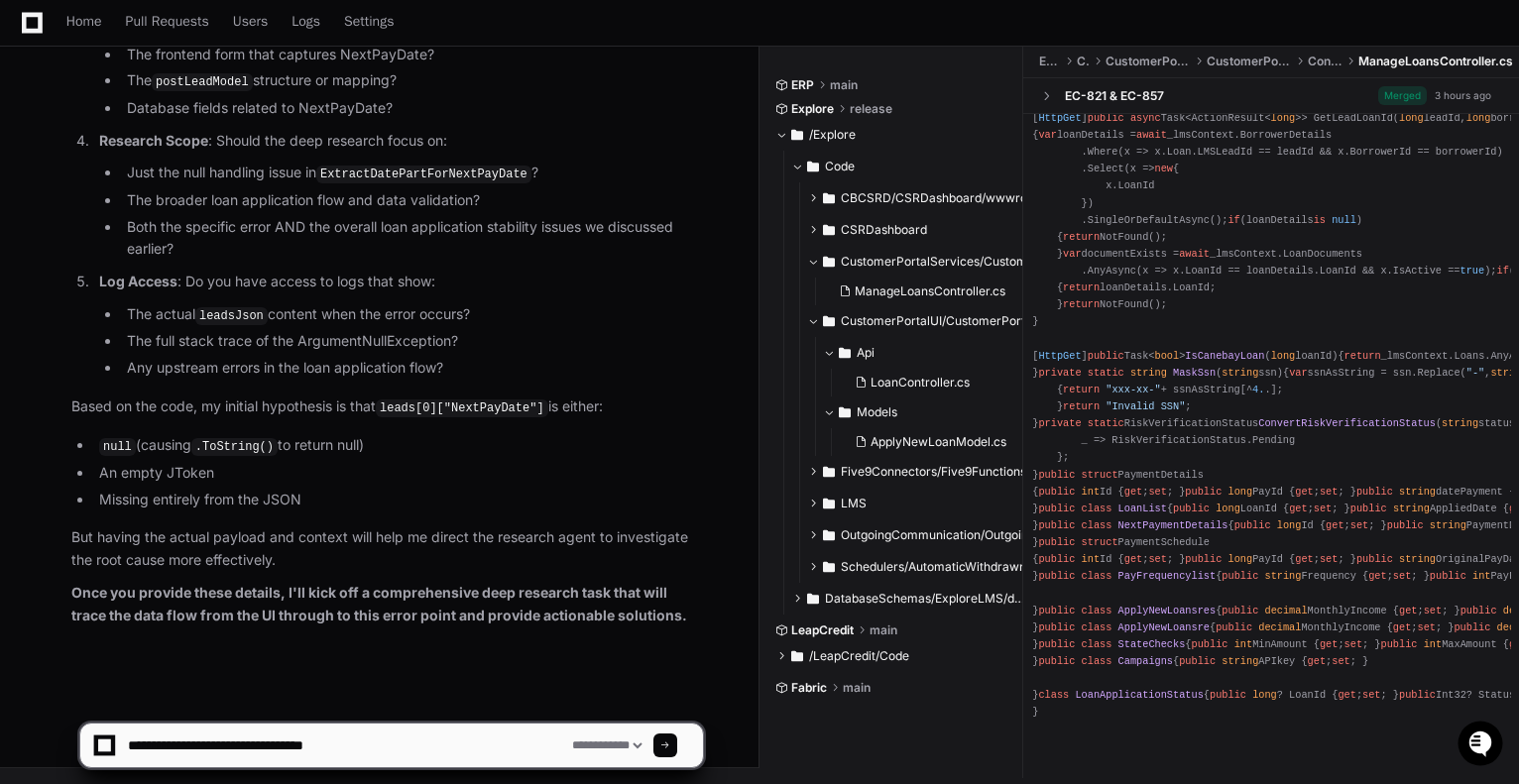 scroll, scrollTop: 4914, scrollLeft: 0, axis: vertical 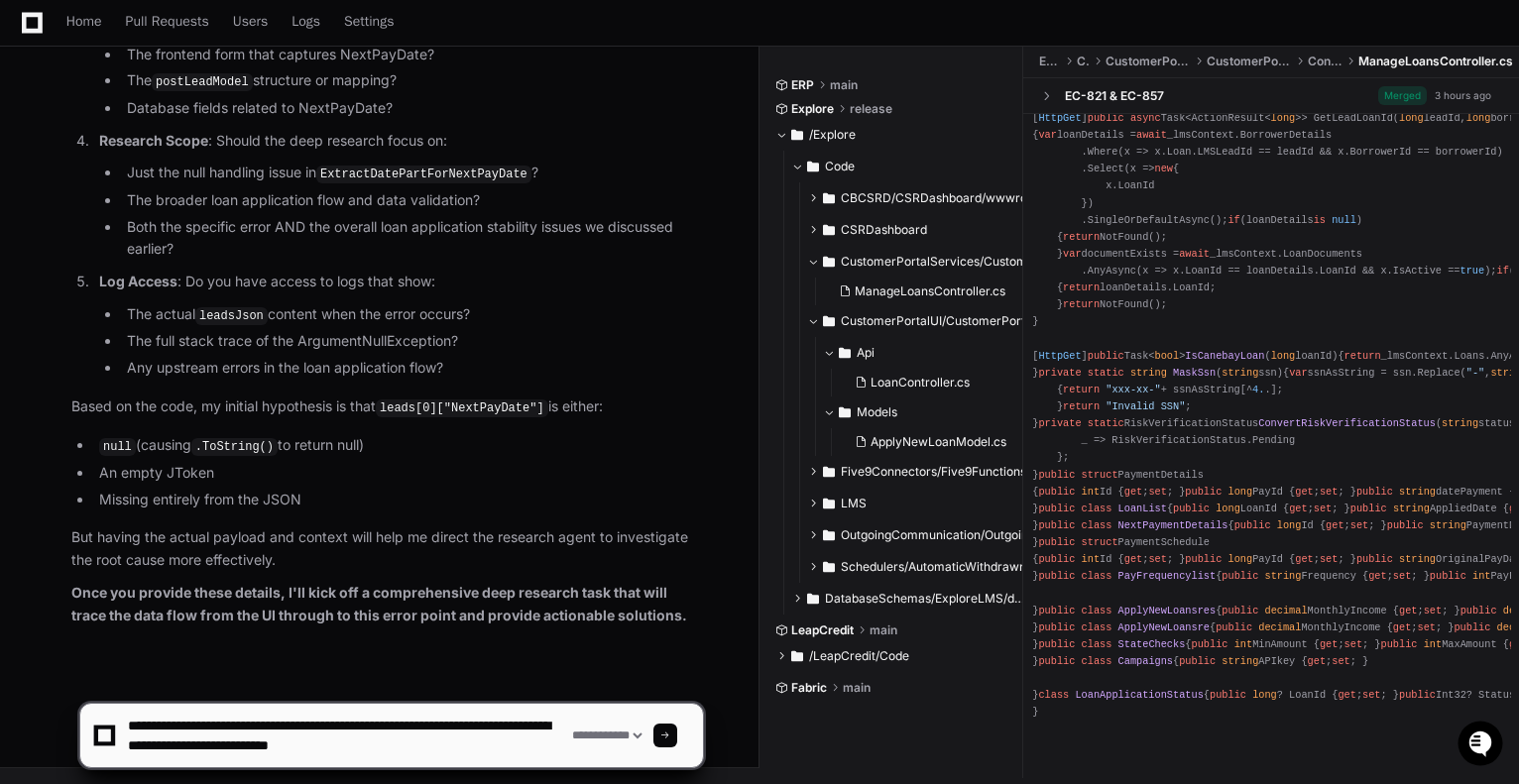 paste on "**********" 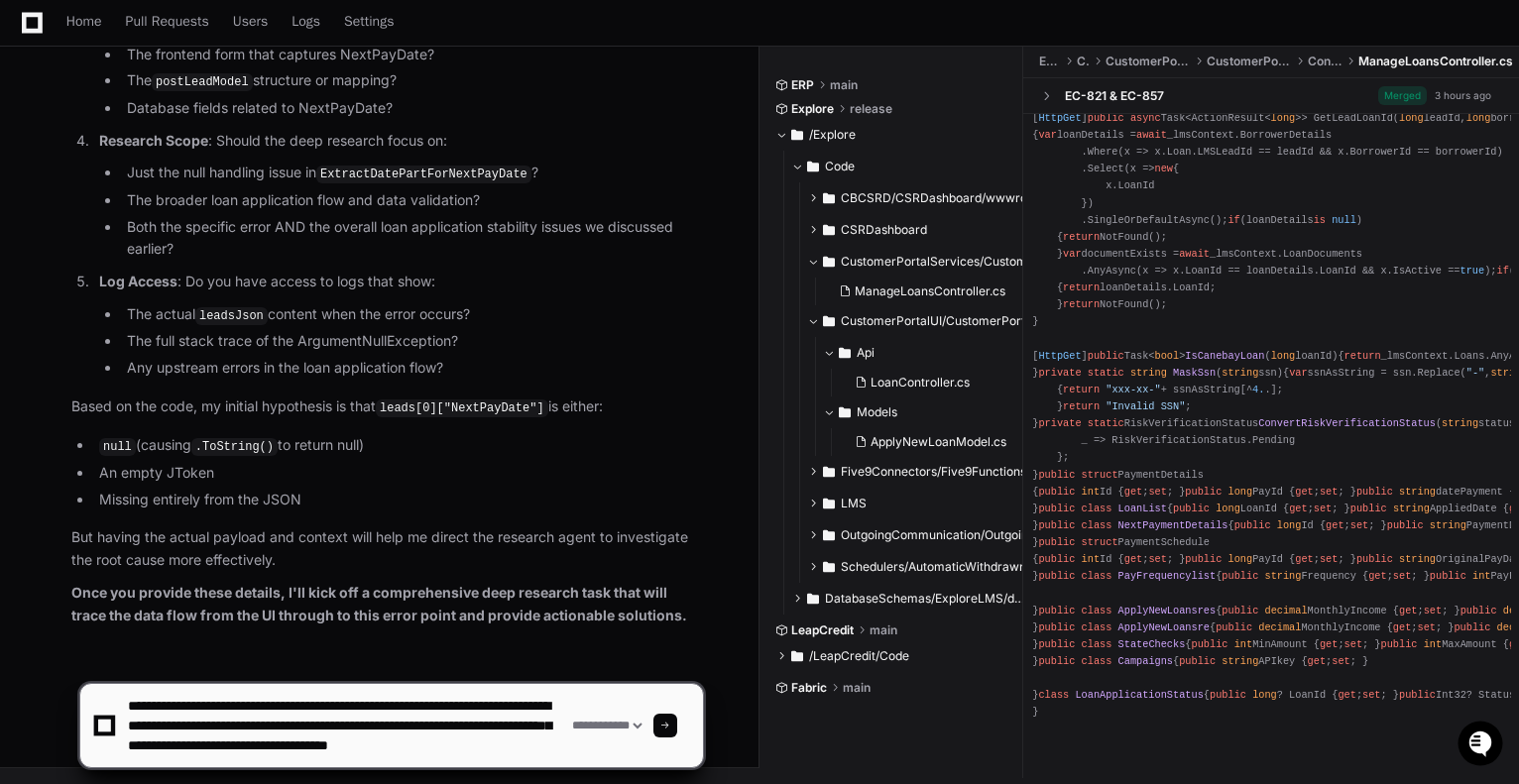 scroll, scrollTop: 26, scrollLeft: 0, axis: vertical 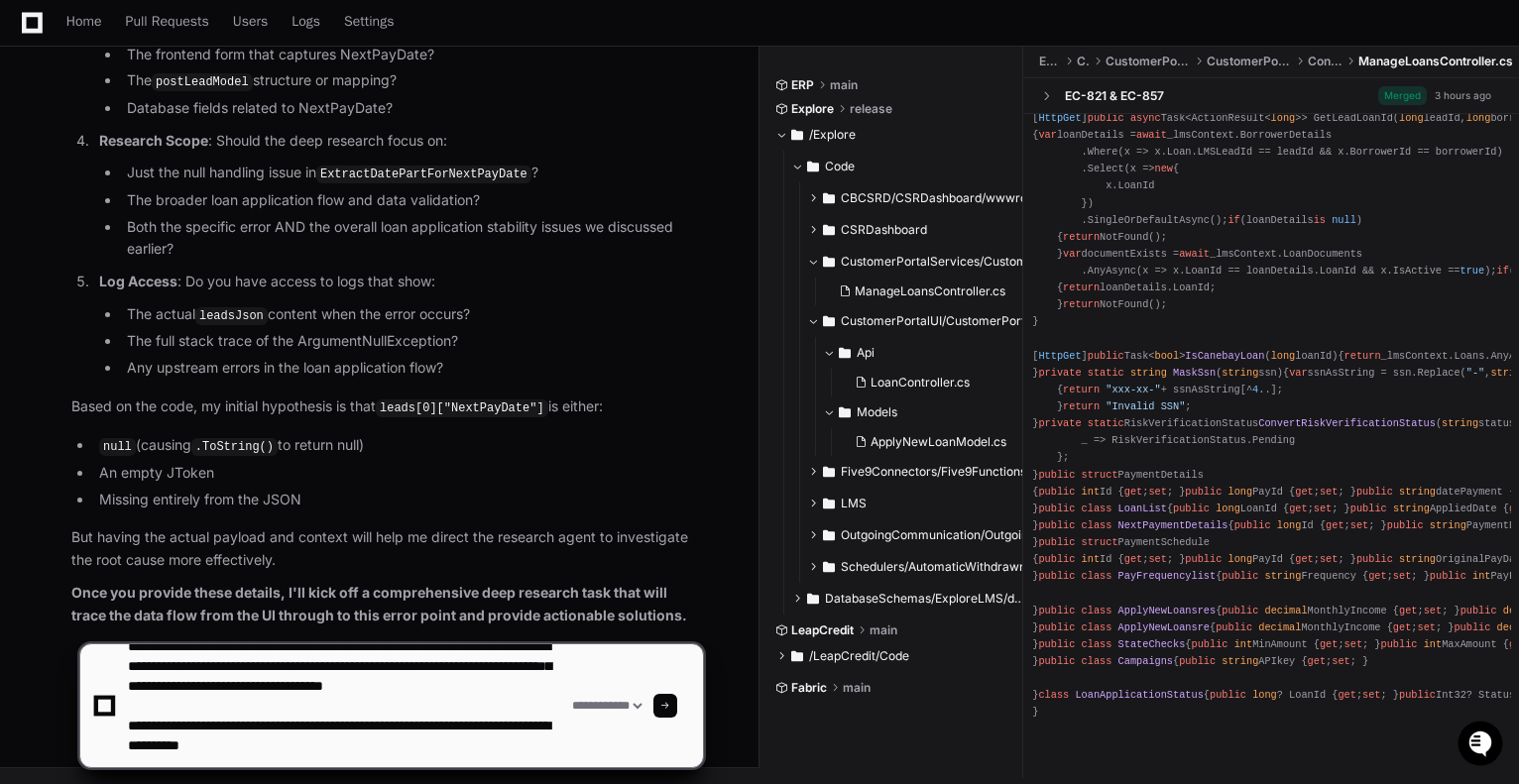 click 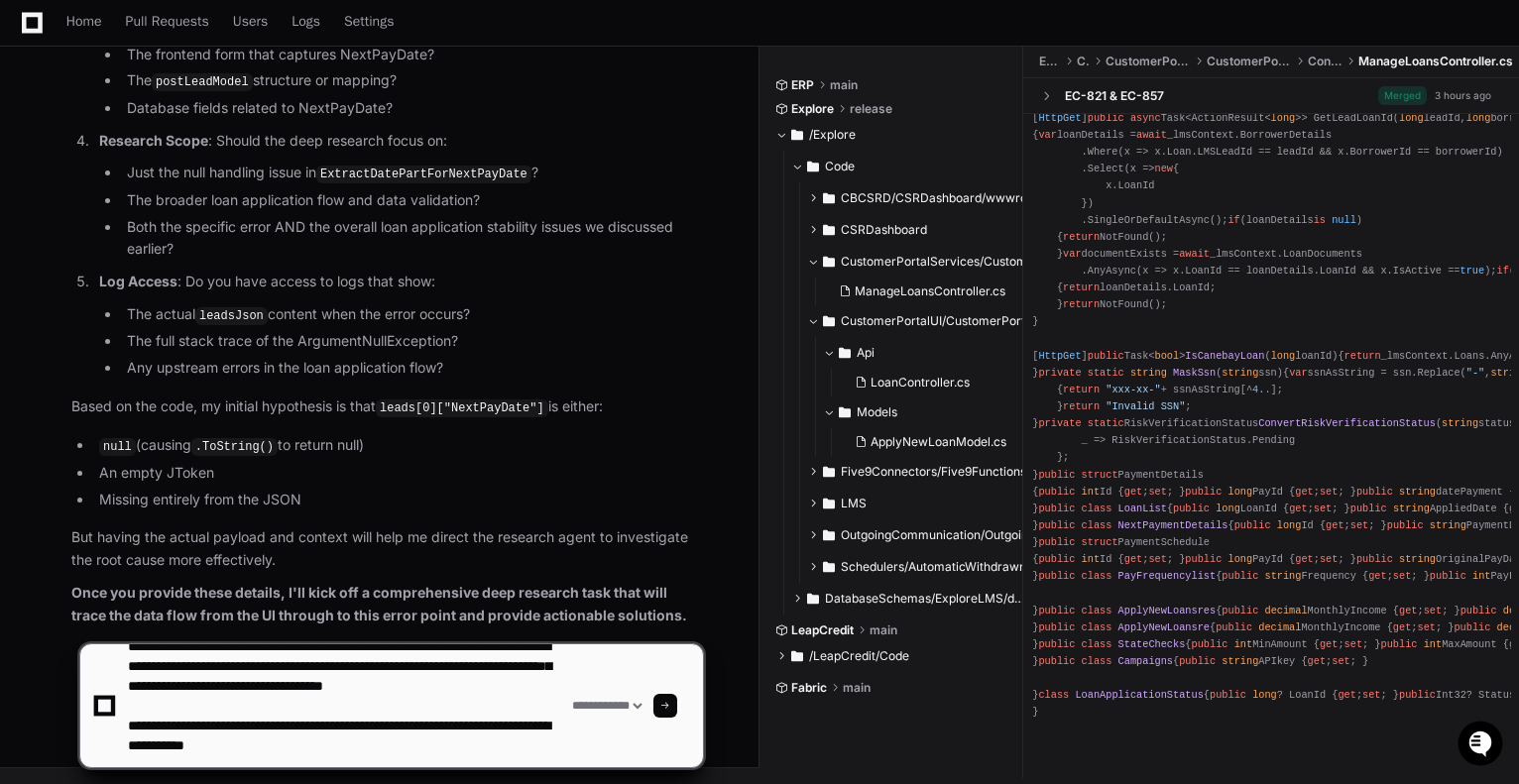 scroll, scrollTop: 46, scrollLeft: 0, axis: vertical 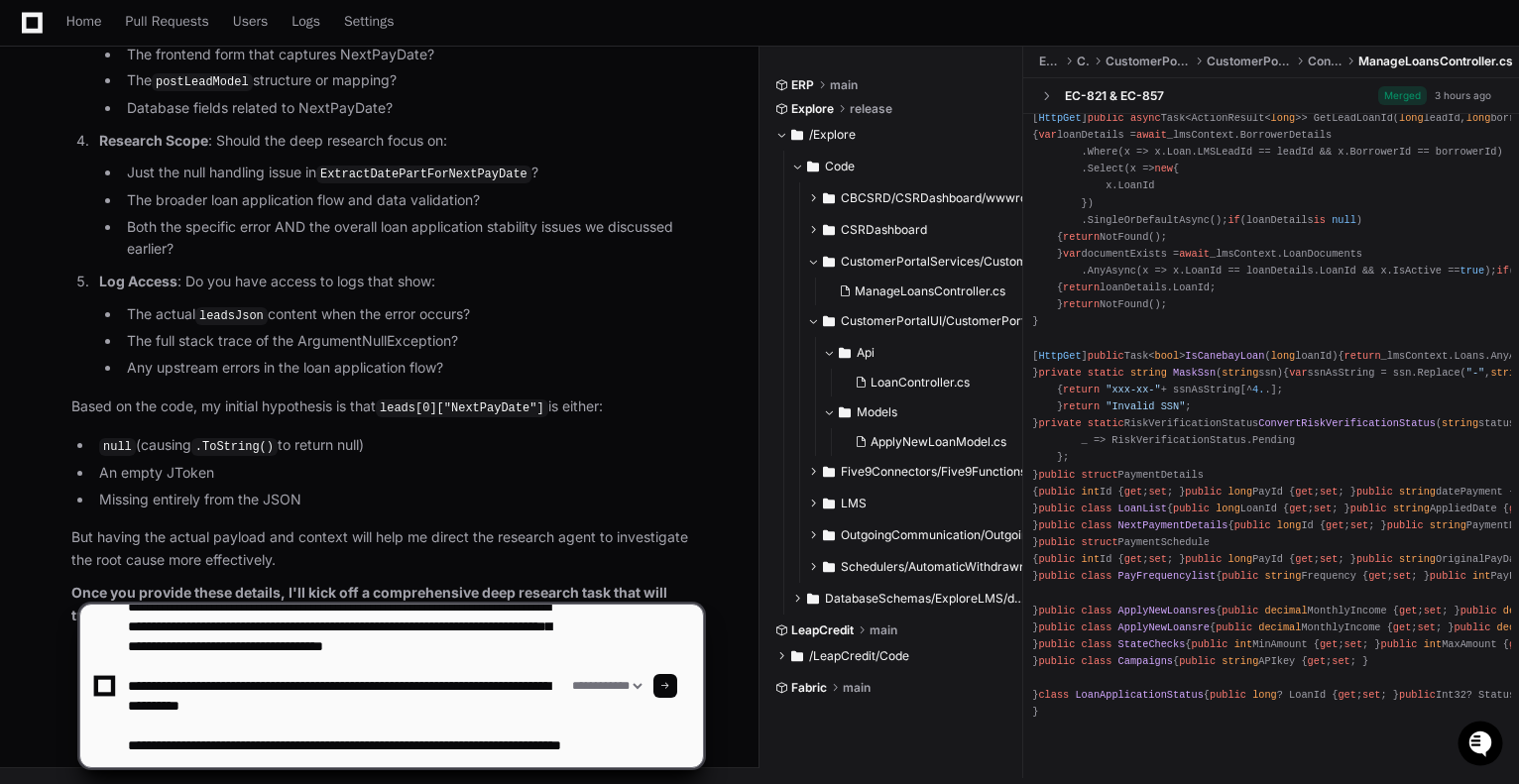 type on "**********" 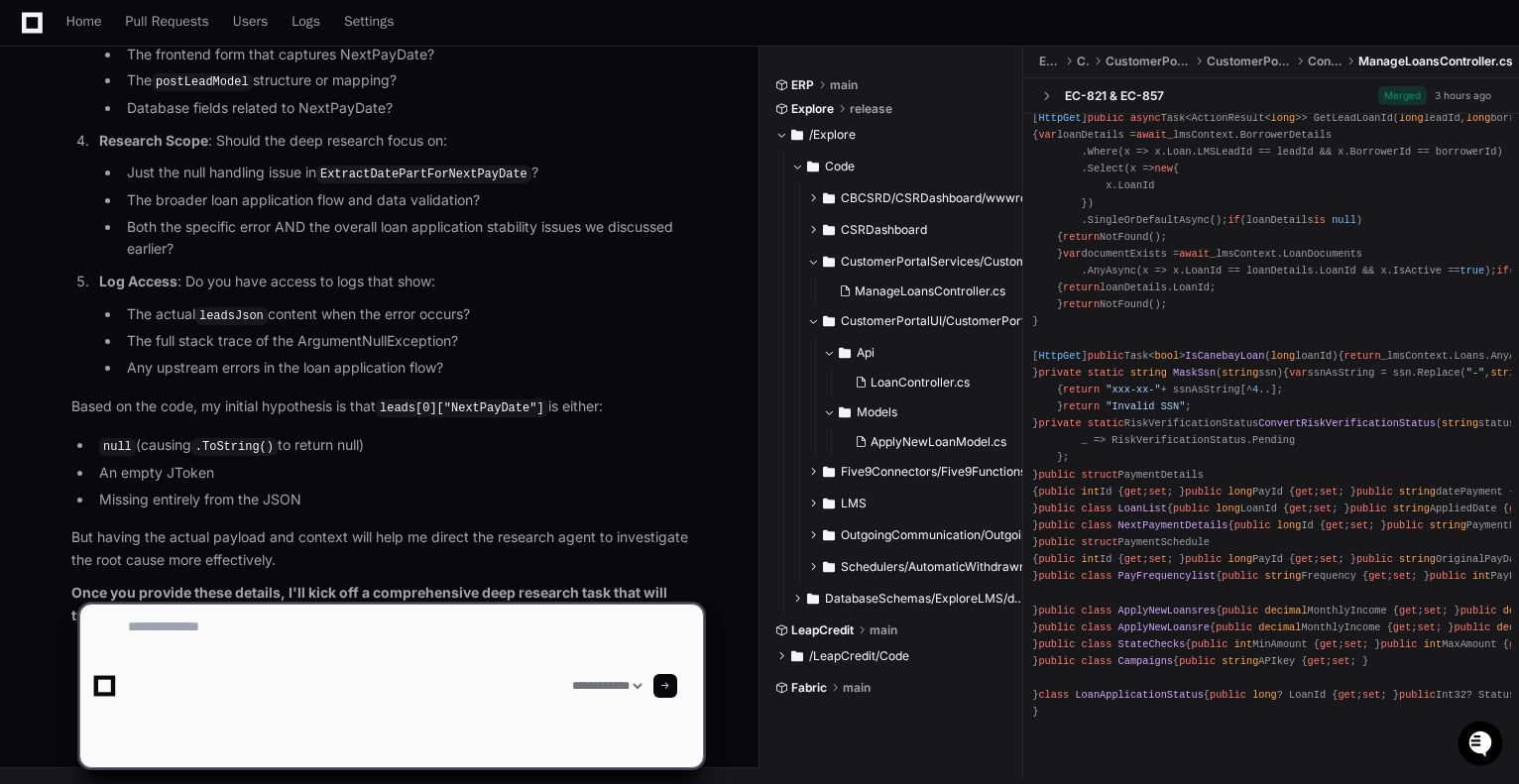 scroll, scrollTop: 0, scrollLeft: 0, axis: both 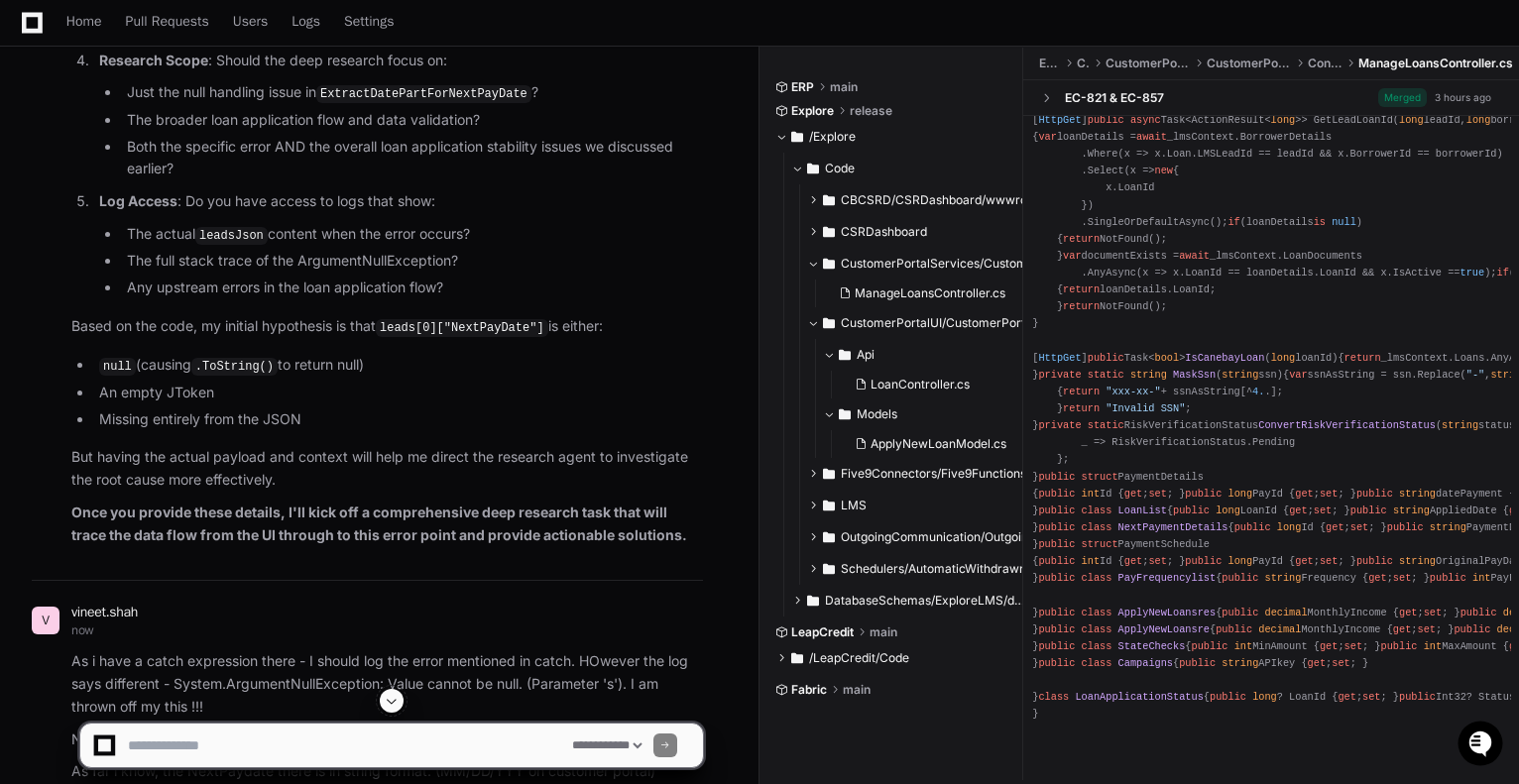 type 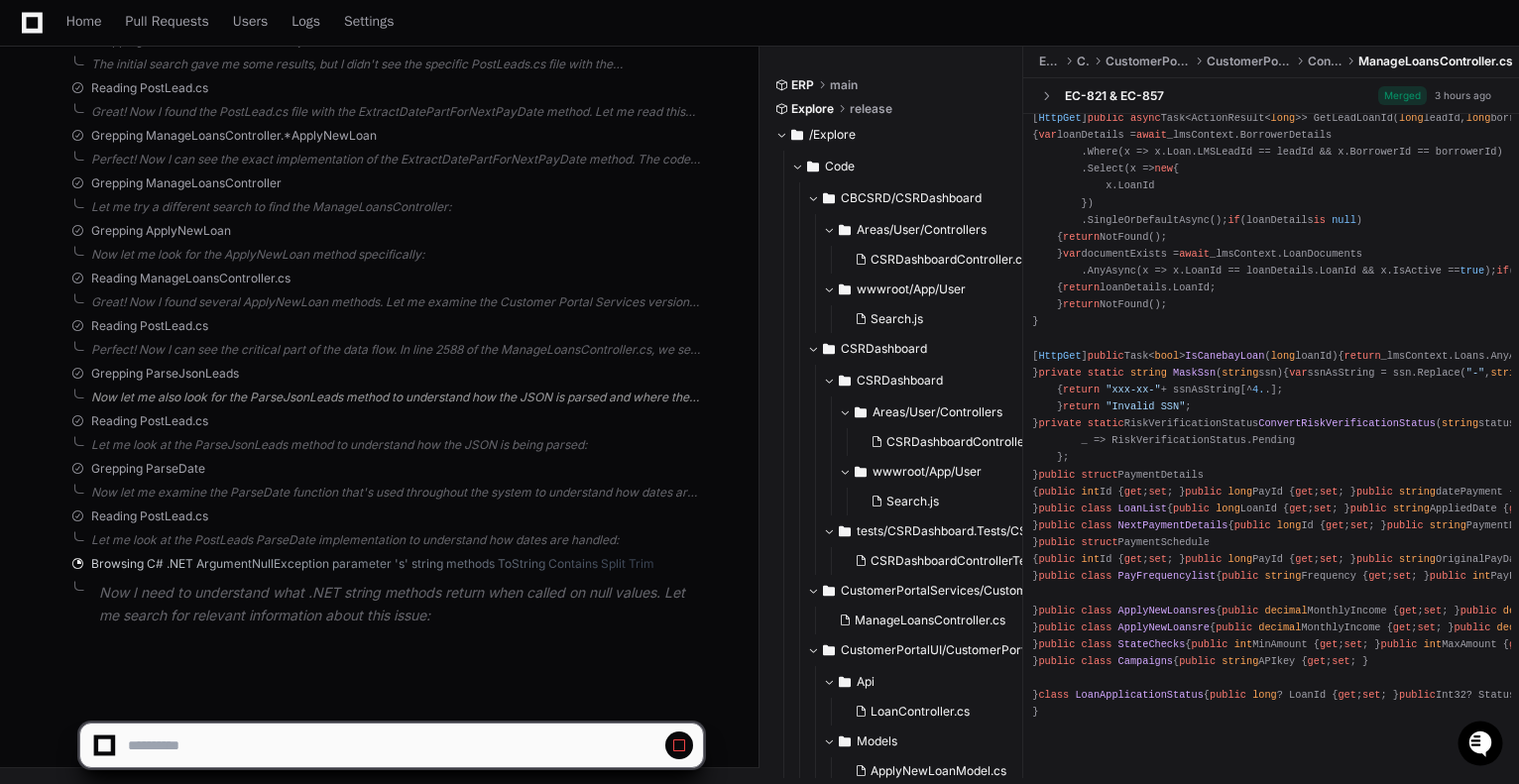 scroll, scrollTop: 6344, scrollLeft: 0, axis: vertical 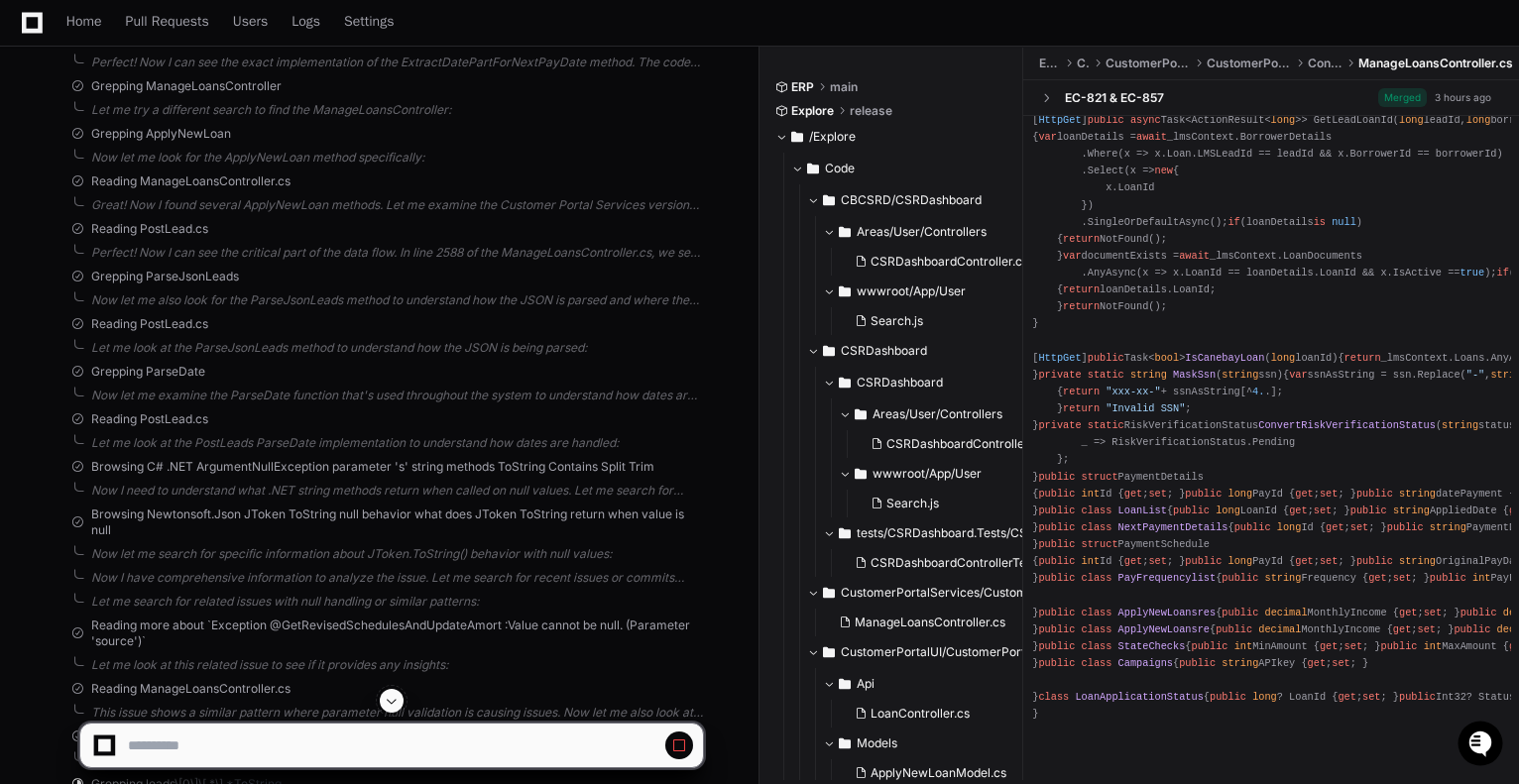 click on "using  CustomerPortalServices.Models;
using  CustomerPortalServices.Services;
using  Dapper;
using  Explore.CustomerPortalShared;
using  Explore.CustomerPortalShared.Extensions;
using  Explore.CustomerPortalShared.Models;
using  HiveFS.Shared.Crypto.Models;
using  HiveFS.Shared.Crypto.Services;
using  HiveFS.Shared.Data.LMS;
using  HiveFS.Shared.Messages.Loan;
using  iTextSharp.text.pdf;
using  MassTransit;
using  Microsoft.AspNetCore.Http;
using  Microsoft.AspNetCore.Mvc;
using  Microsoft.Data.SqlClient;
using  Microsoft.EntityFrameworkCore;
using  Microsoft.Extensions.Configuration;
using  Microsoft.Extensions.Logging;
using  Newtonsoft.Json;
using  System;
using  System.Collections.Generic;
using  System.Data;
using  System.IO;
using  System.Linq;
using  System.Net;
using  System.Net.Http;
using  System.Net.Http.Json;
using  System.Text;
using  System.Text.RegularExpressions;
using  System.Threading;
using  System.Threading.Tasks;
using  Twilio;
using using namespace   )" 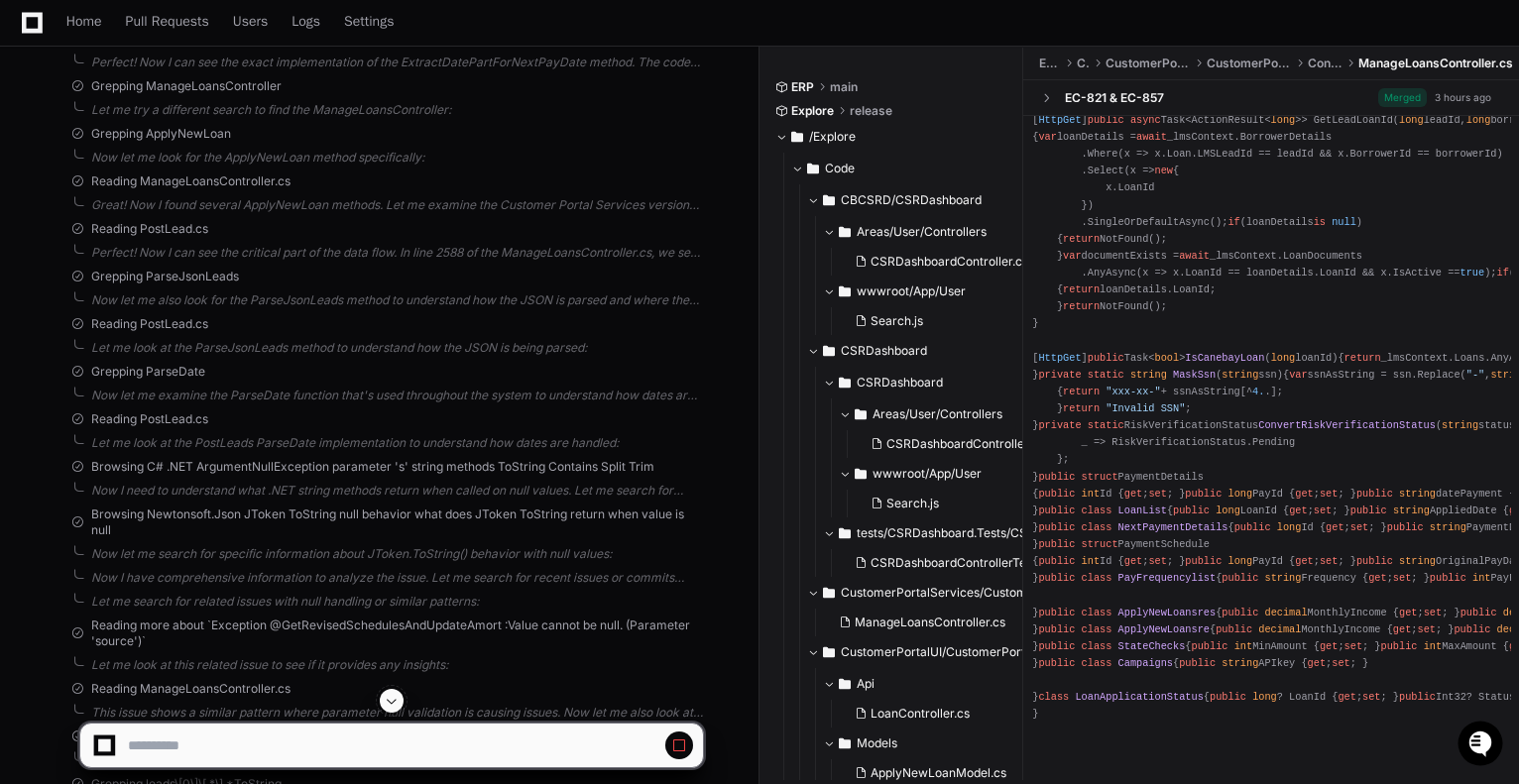 select on "*********" 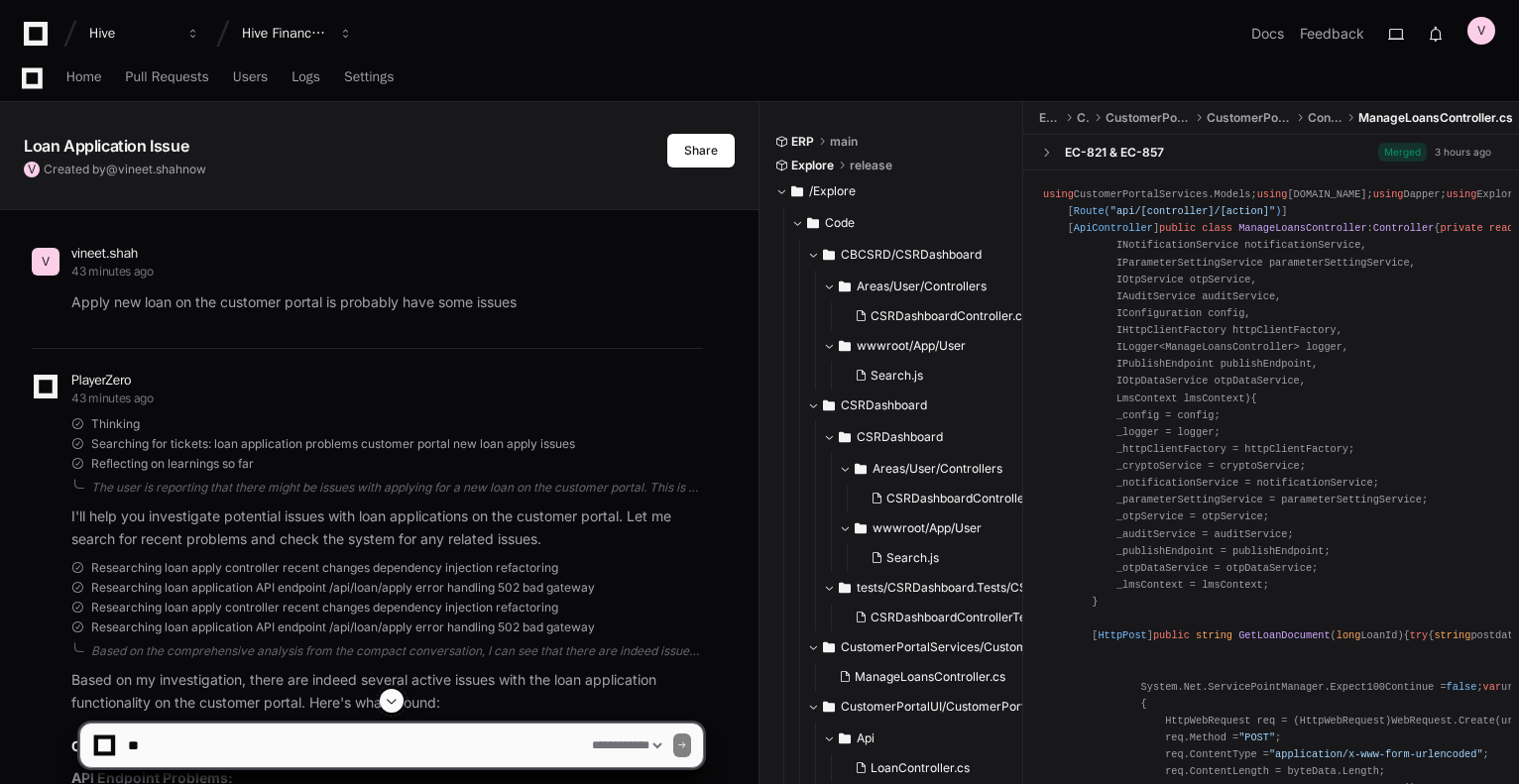 select on "*********" 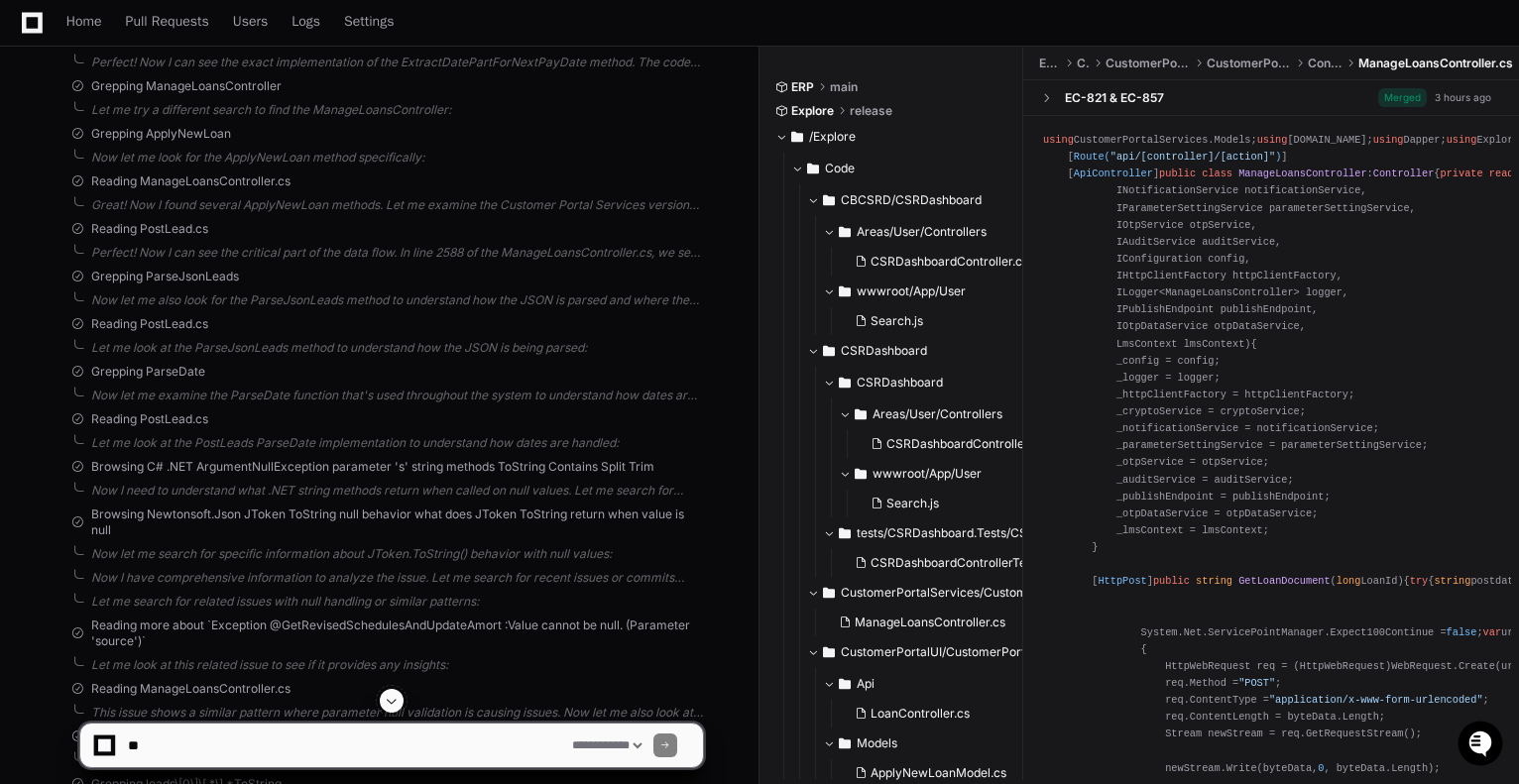 scroll, scrollTop: 6344, scrollLeft: 0, axis: vertical 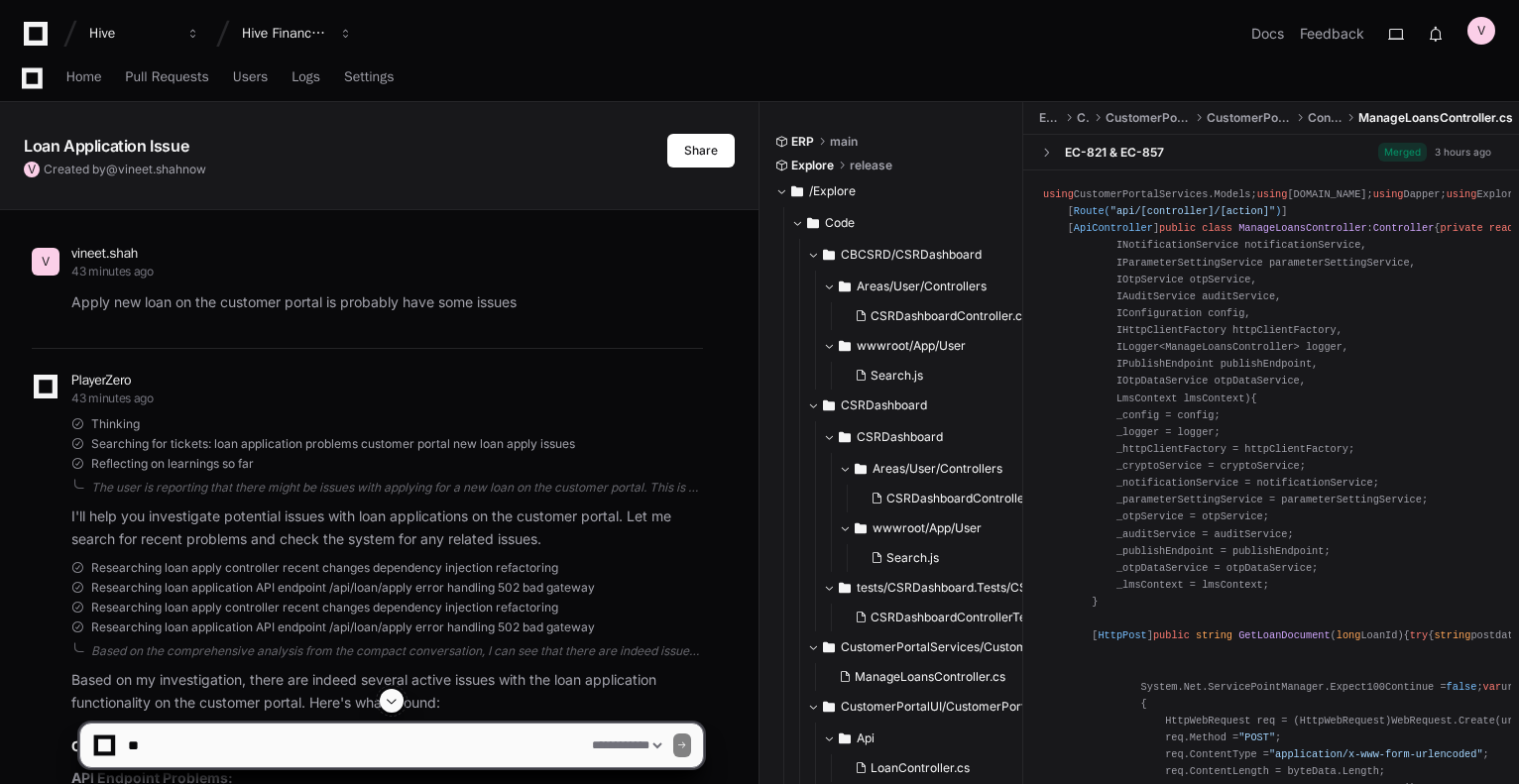select on "*********" 